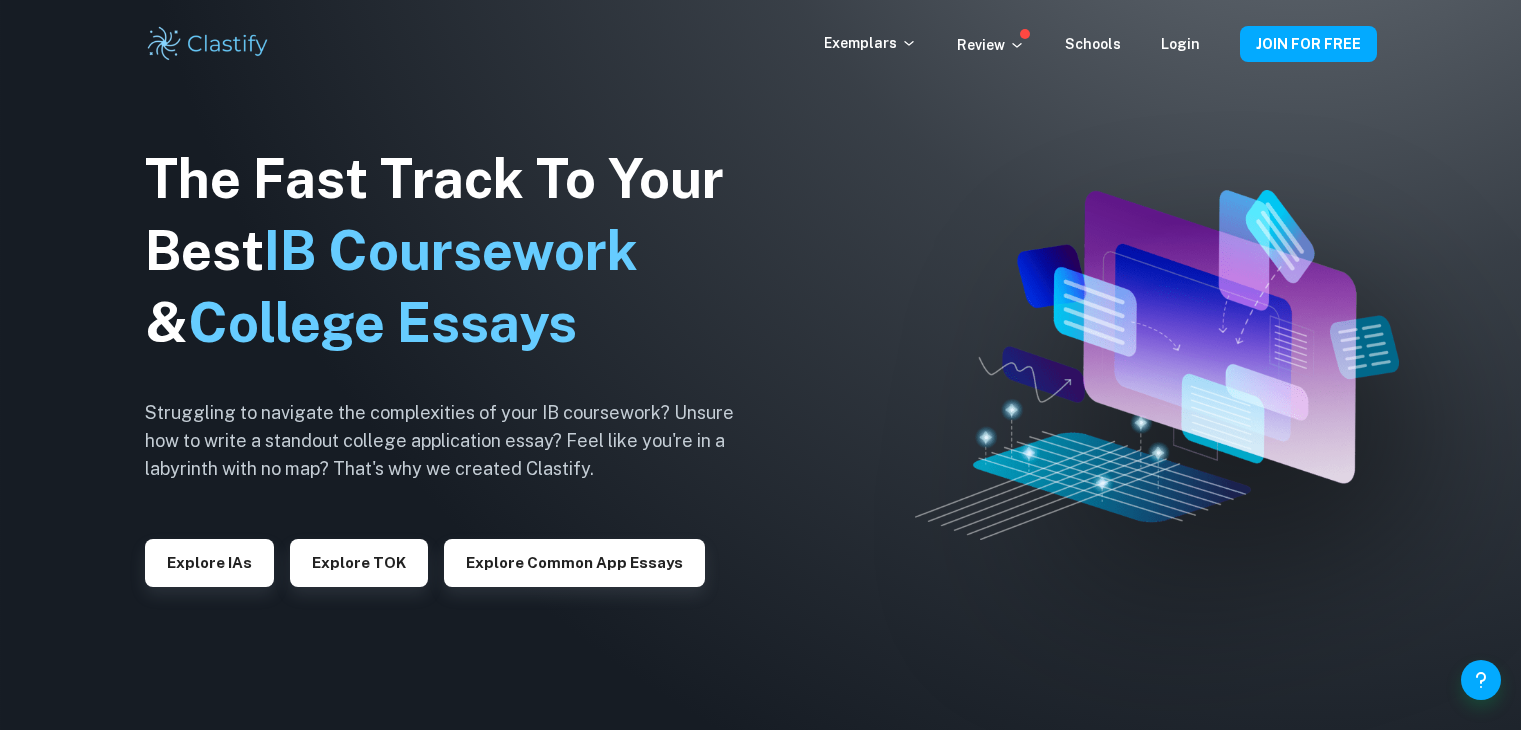 scroll, scrollTop: 0, scrollLeft: 0, axis: both 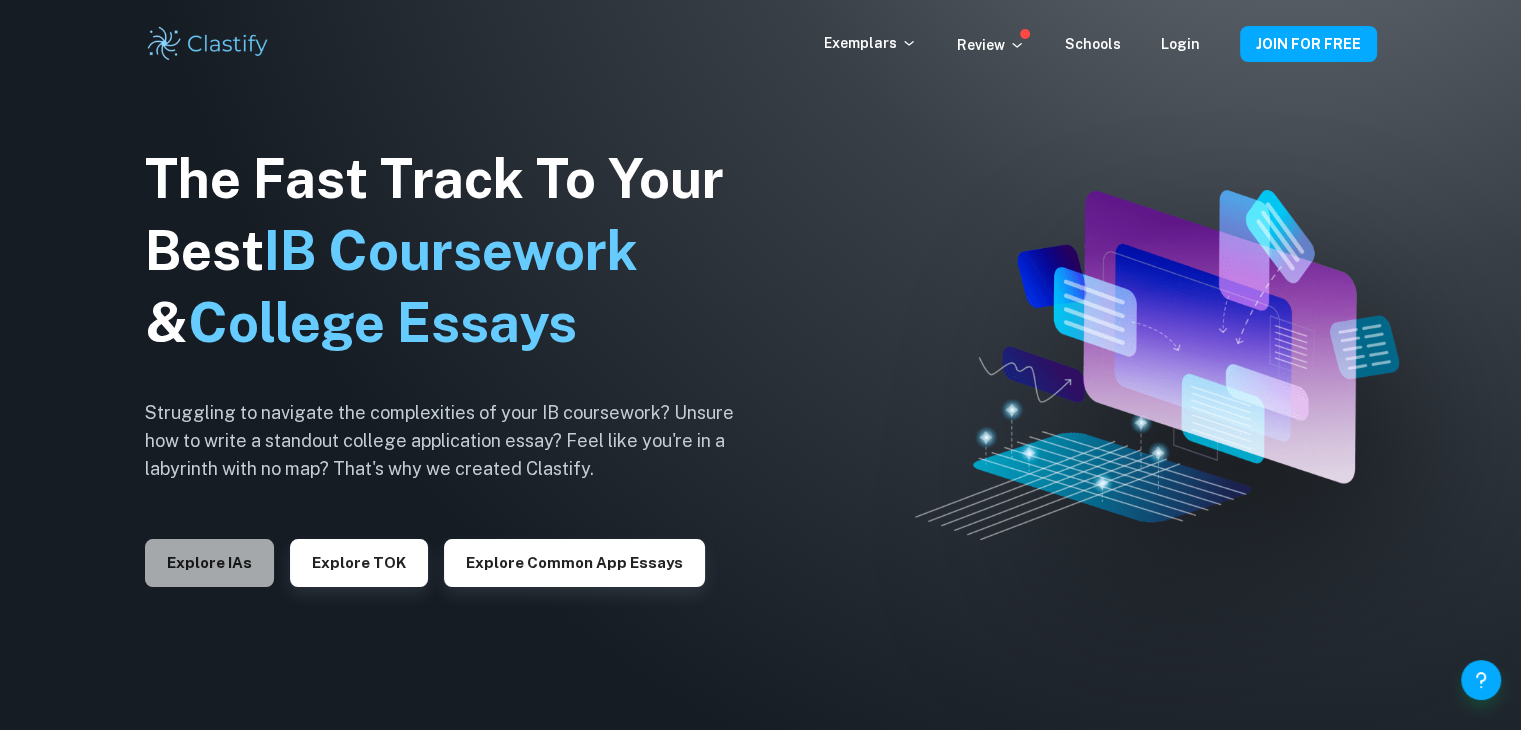 click on "Explore IAs" at bounding box center (209, 563) 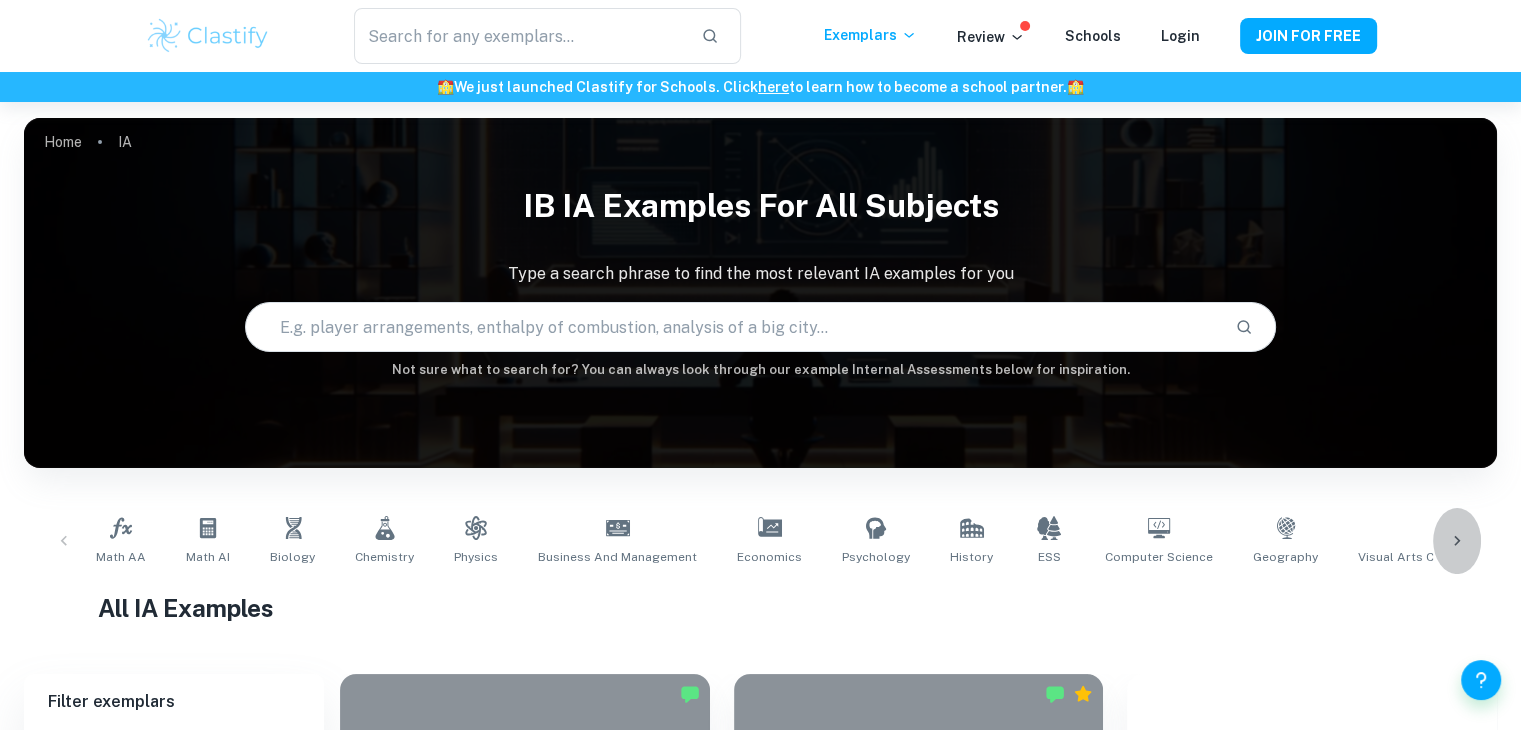 click 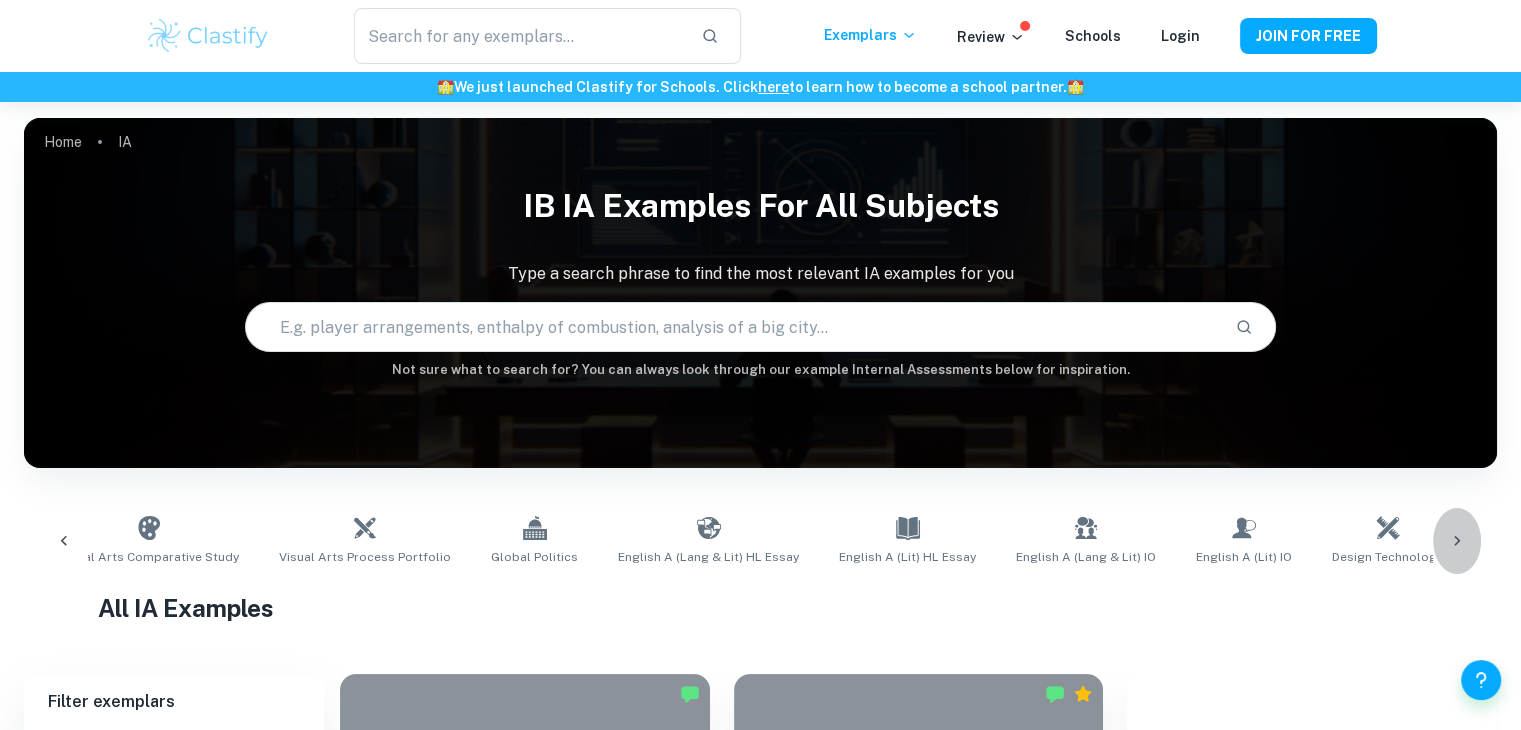 click 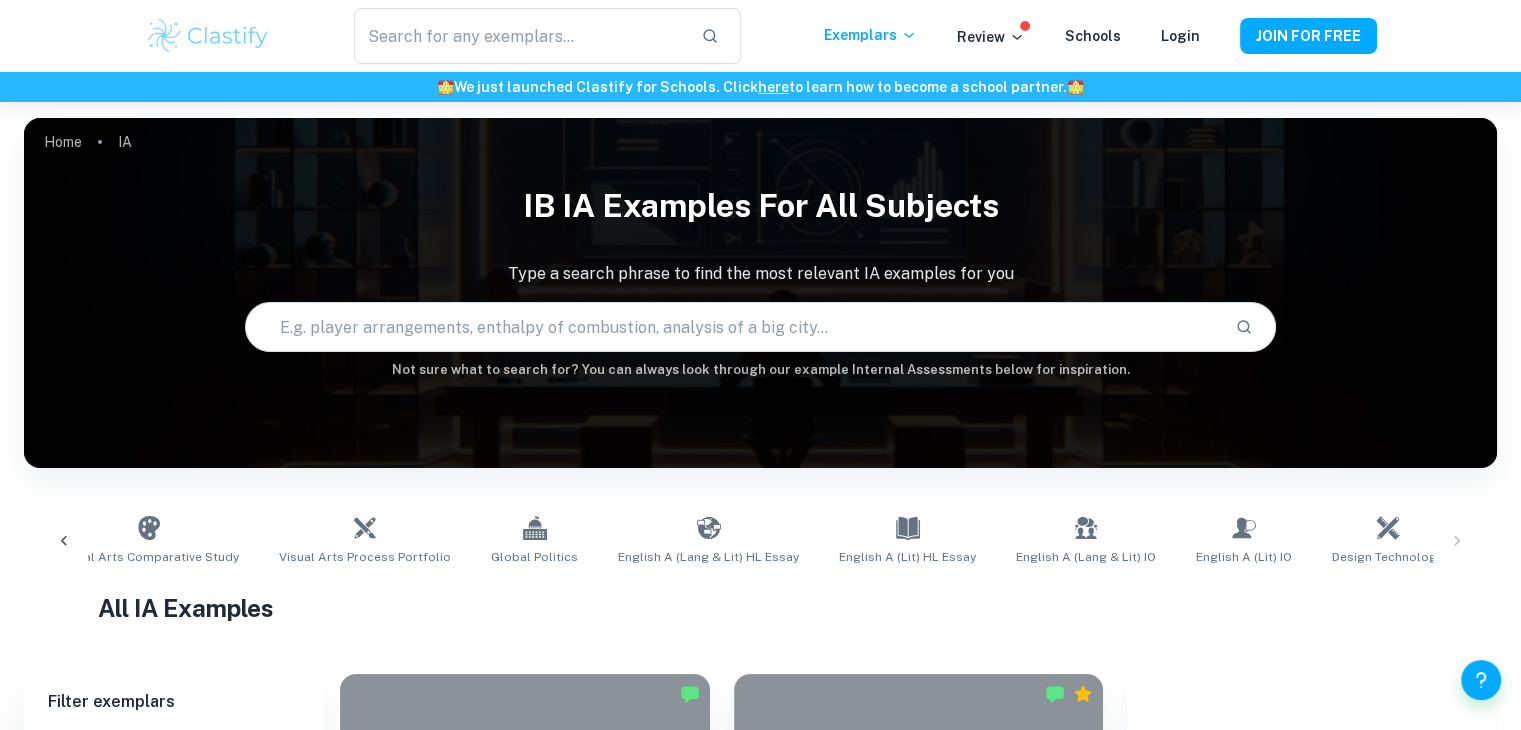 scroll, scrollTop: 0, scrollLeft: 1349, axis: horizontal 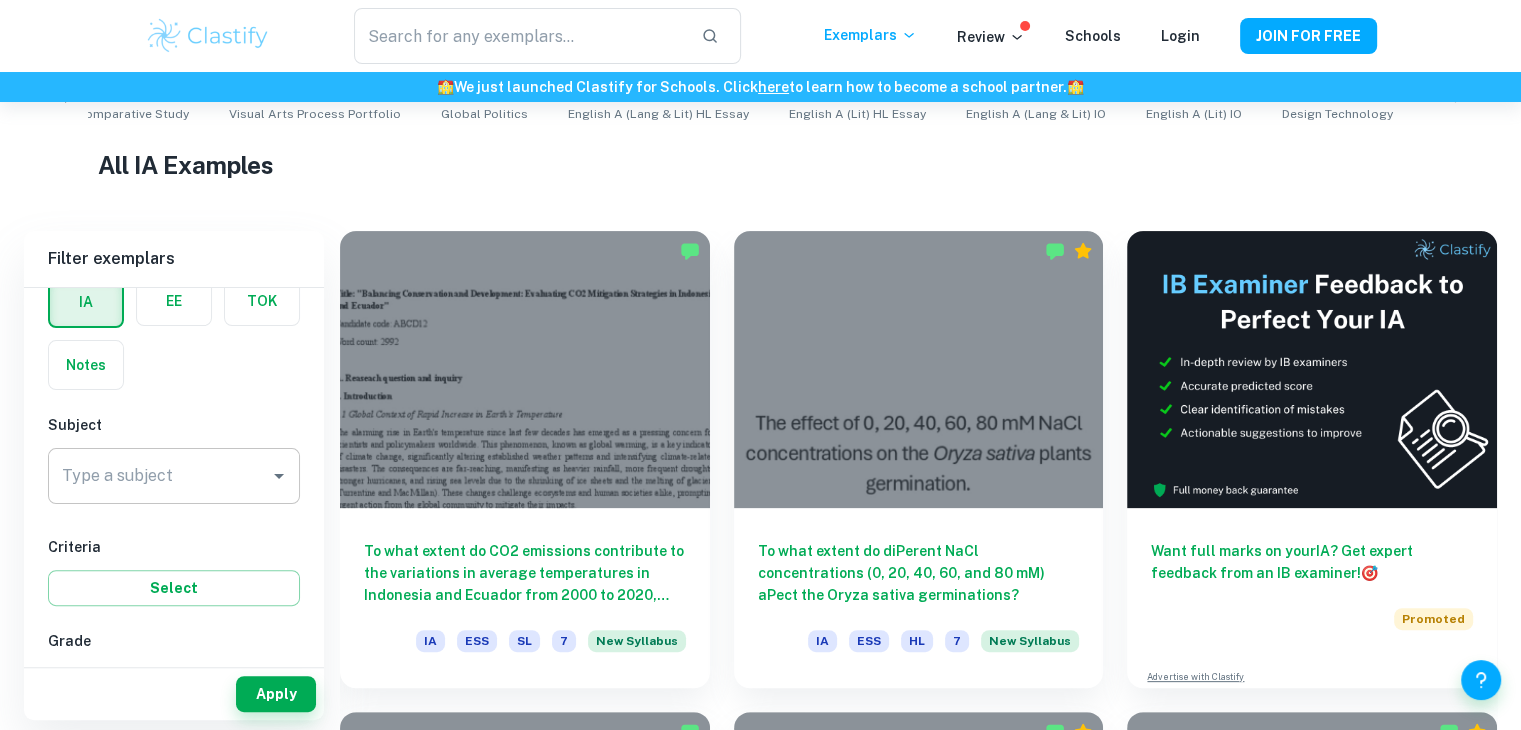 click on "Type a subject" at bounding box center [174, 476] 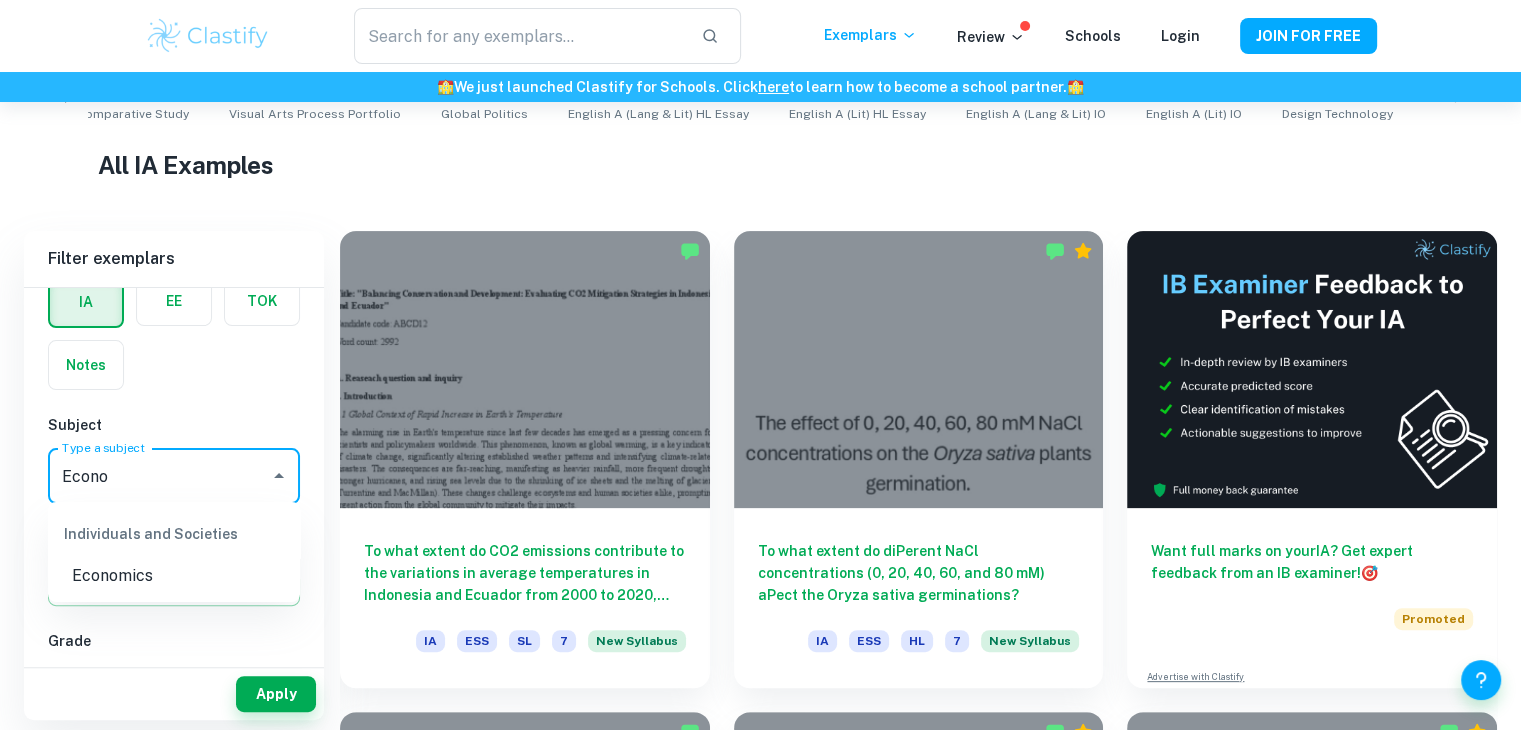 click on "Individuals and Societies Economics" at bounding box center (174, 552) 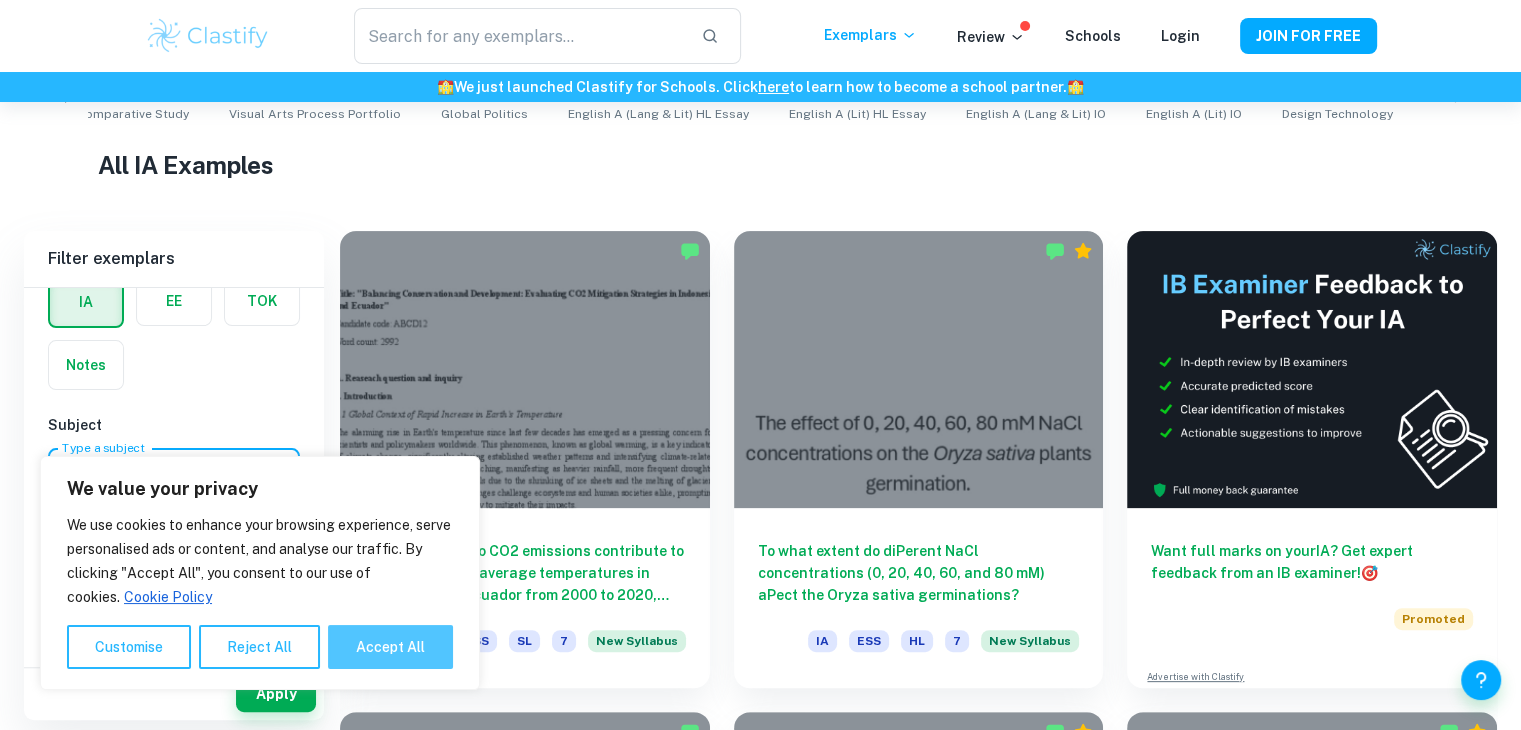 type on "Economics" 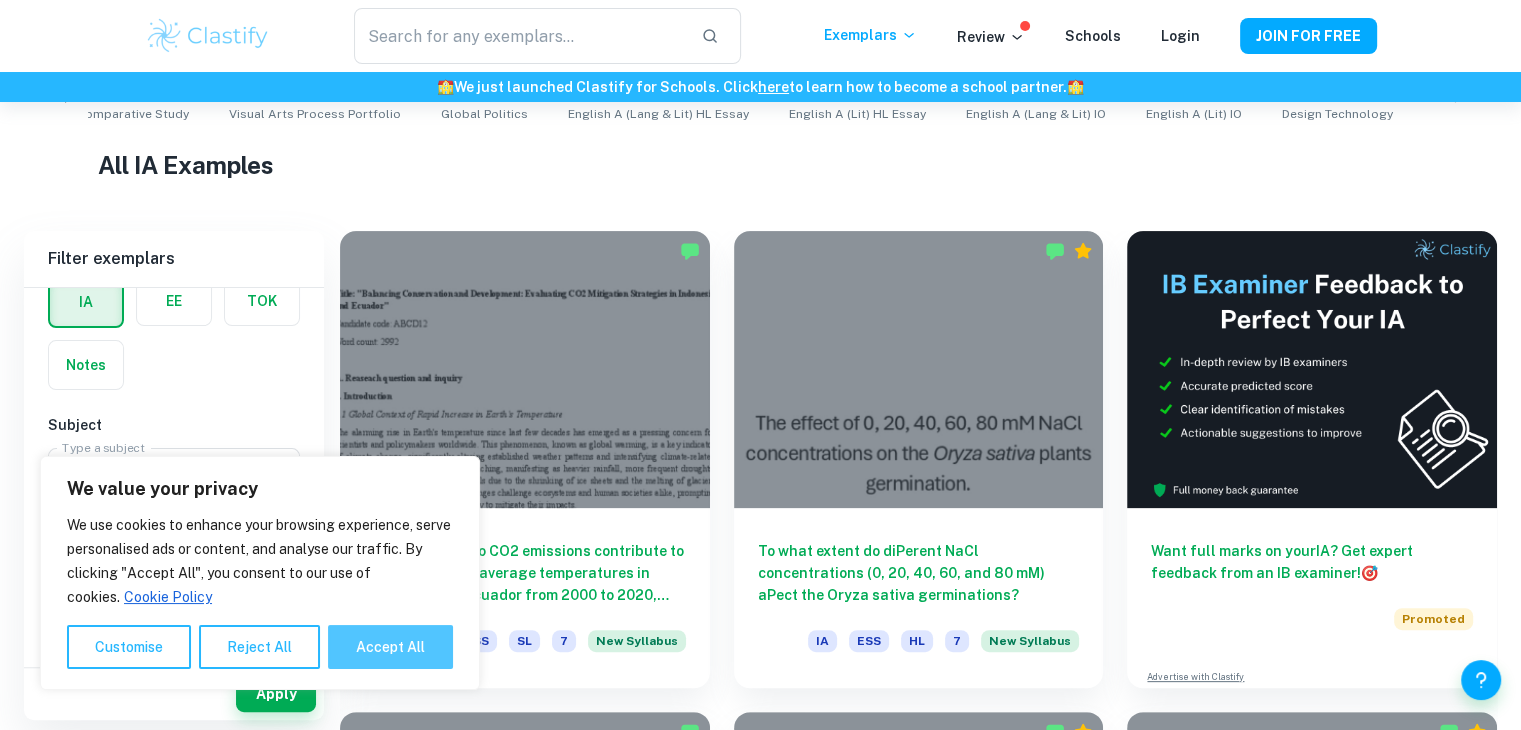 click on "Accept All" at bounding box center (390, 647) 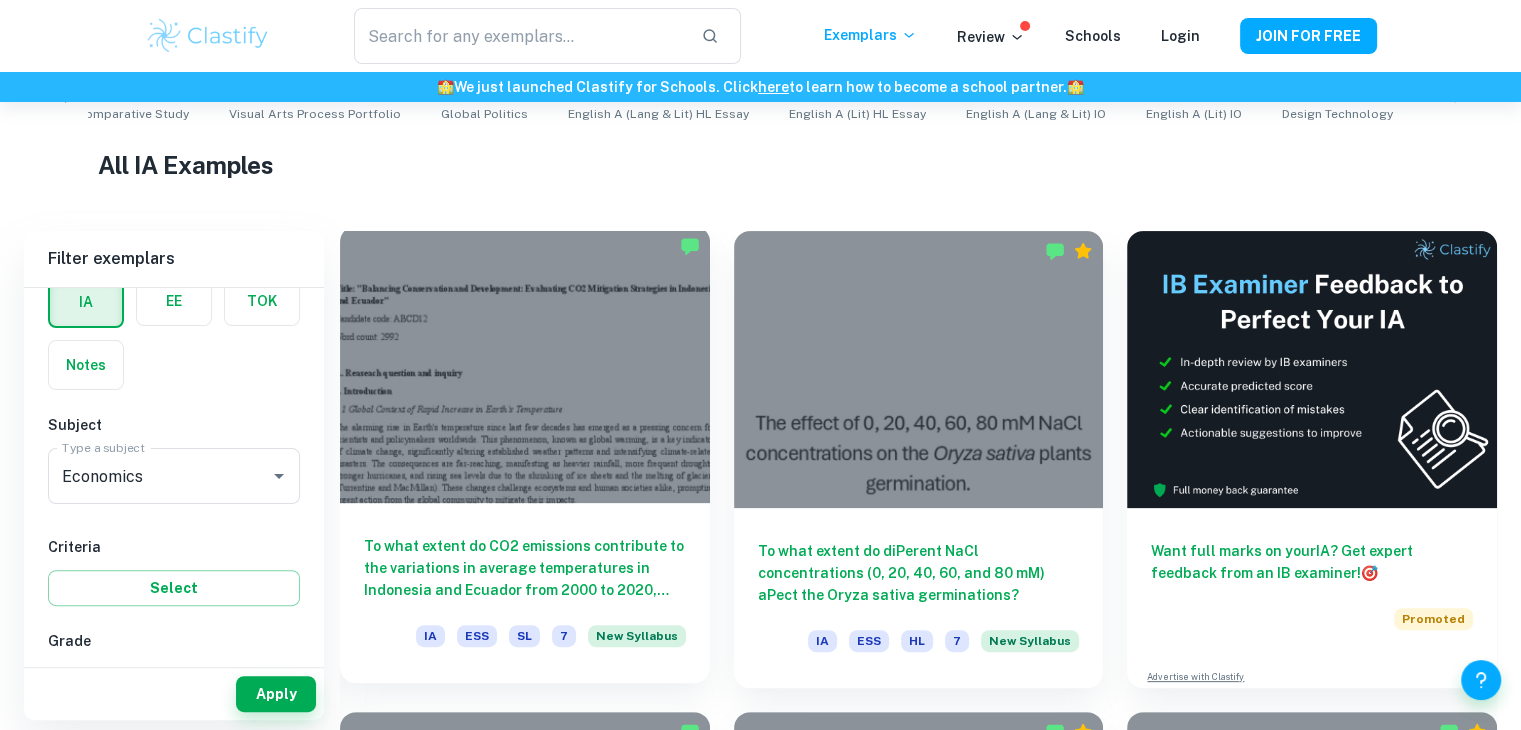click on "To what extent do CO2 emissions contribute to the variations in average temperatures in Indonesia and Ecuador from 2000 to 2020, considering the environmental impacts of climate change in these regions? IA ESS SL 7 New Syllabus" at bounding box center [525, 593] 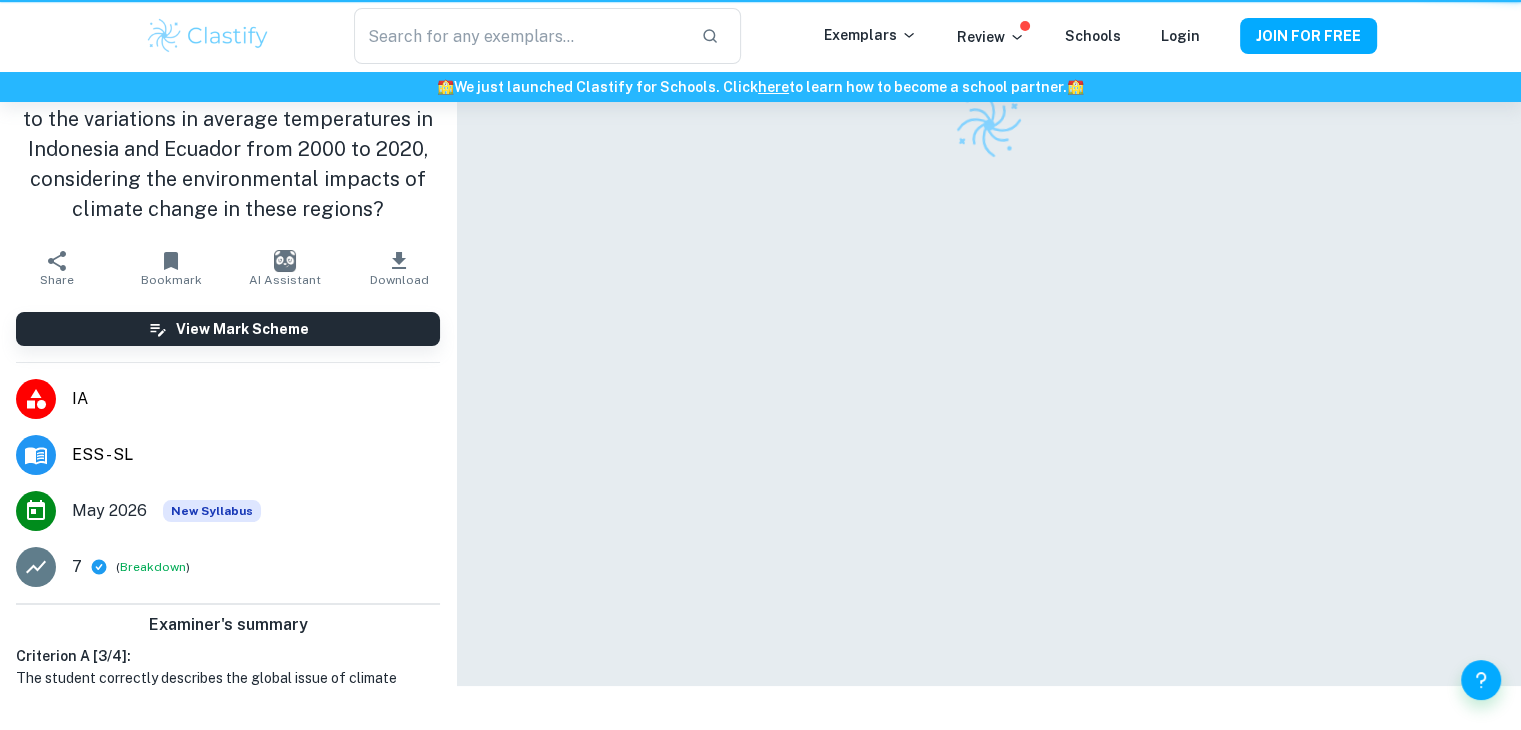 scroll, scrollTop: 0, scrollLeft: 0, axis: both 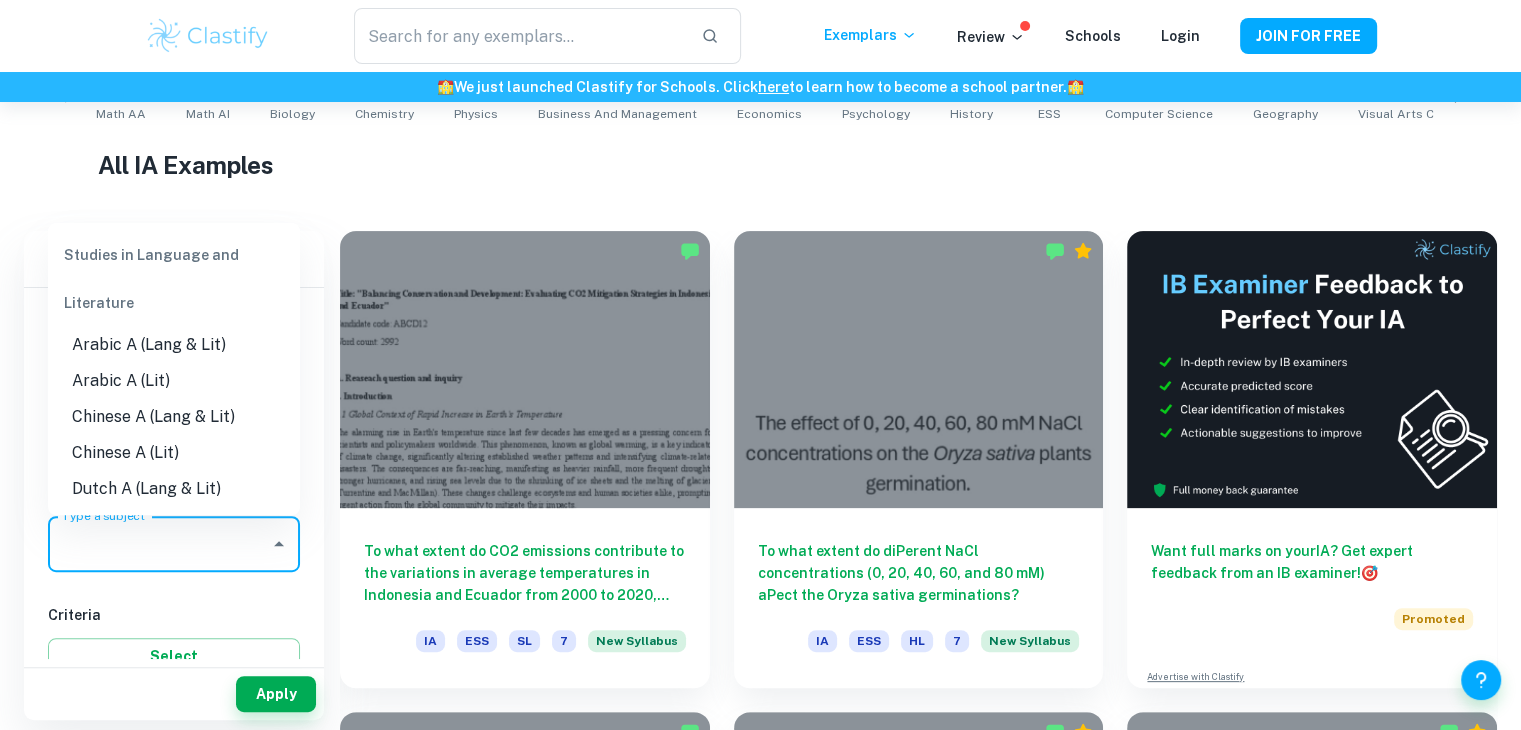 click on "Type a subject" at bounding box center [159, 544] 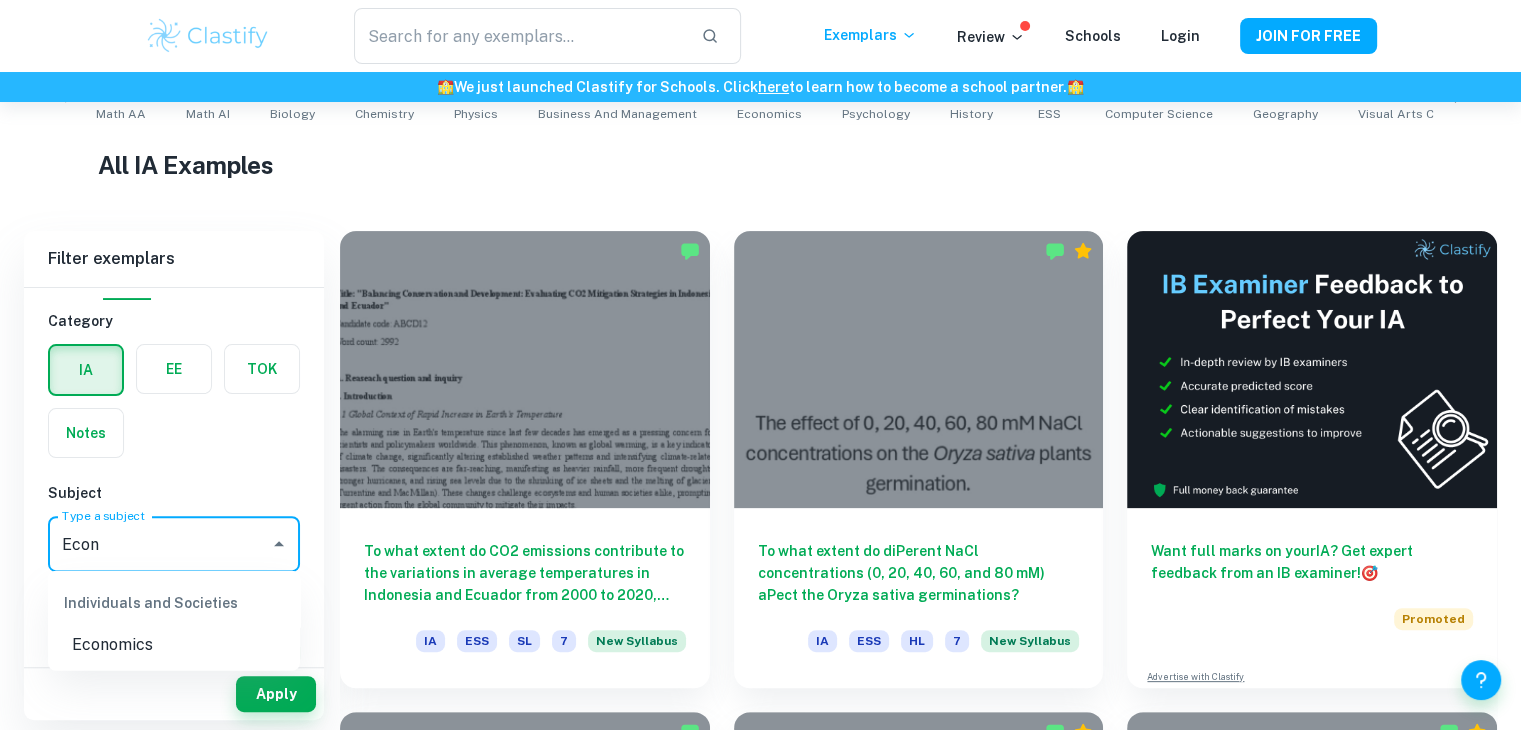 click on "Economics" at bounding box center [174, 645] 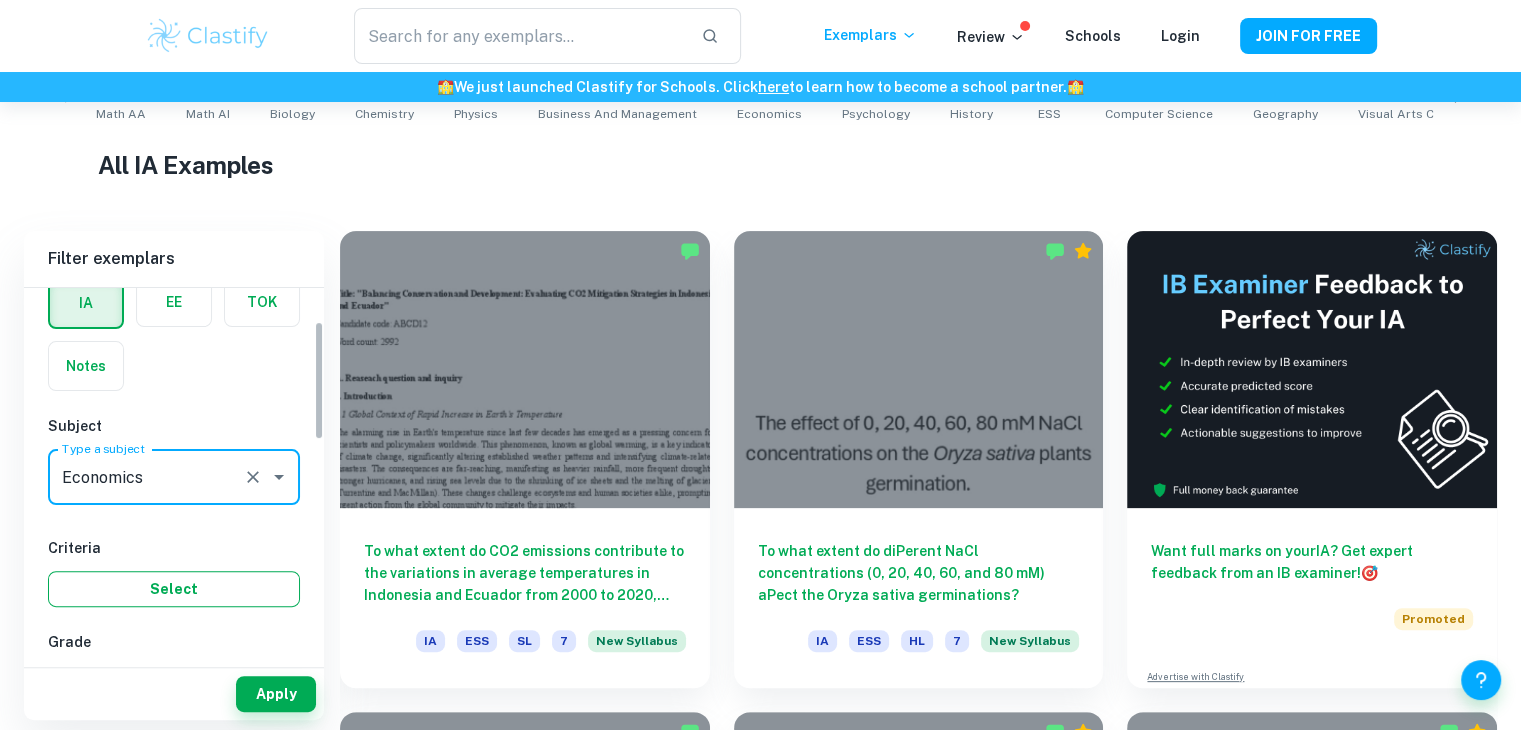 scroll, scrollTop: 104, scrollLeft: 0, axis: vertical 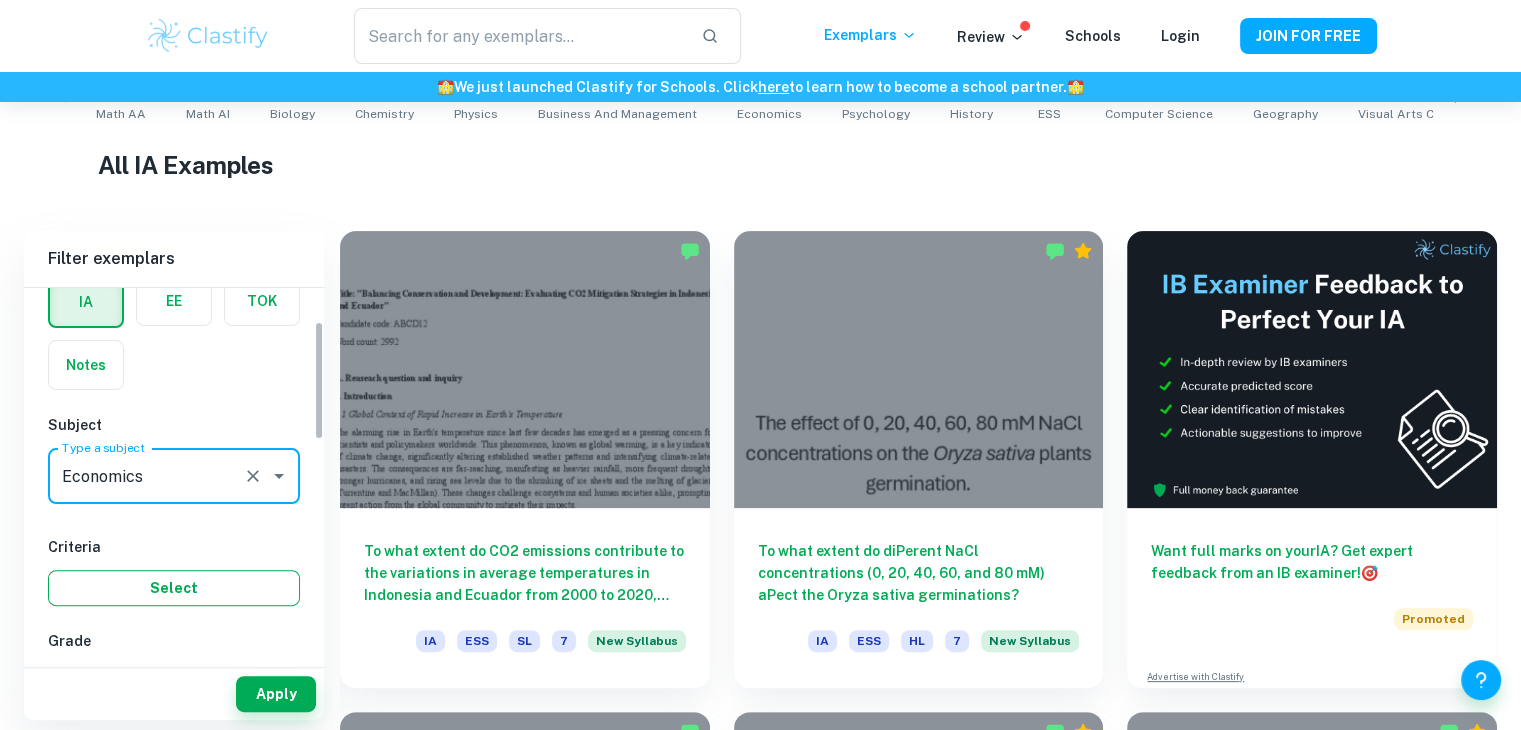 type on "Economics" 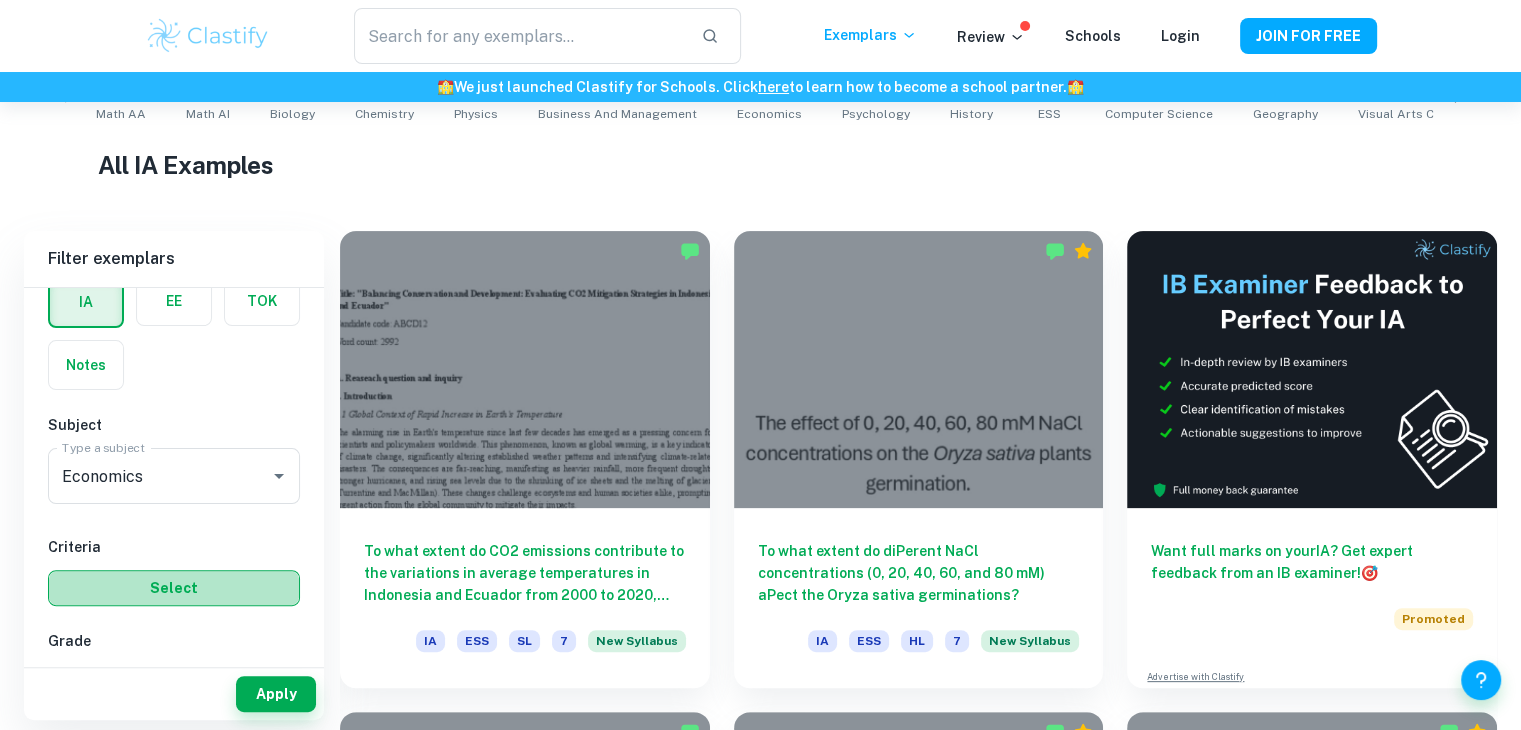 click on "Select" at bounding box center [174, 588] 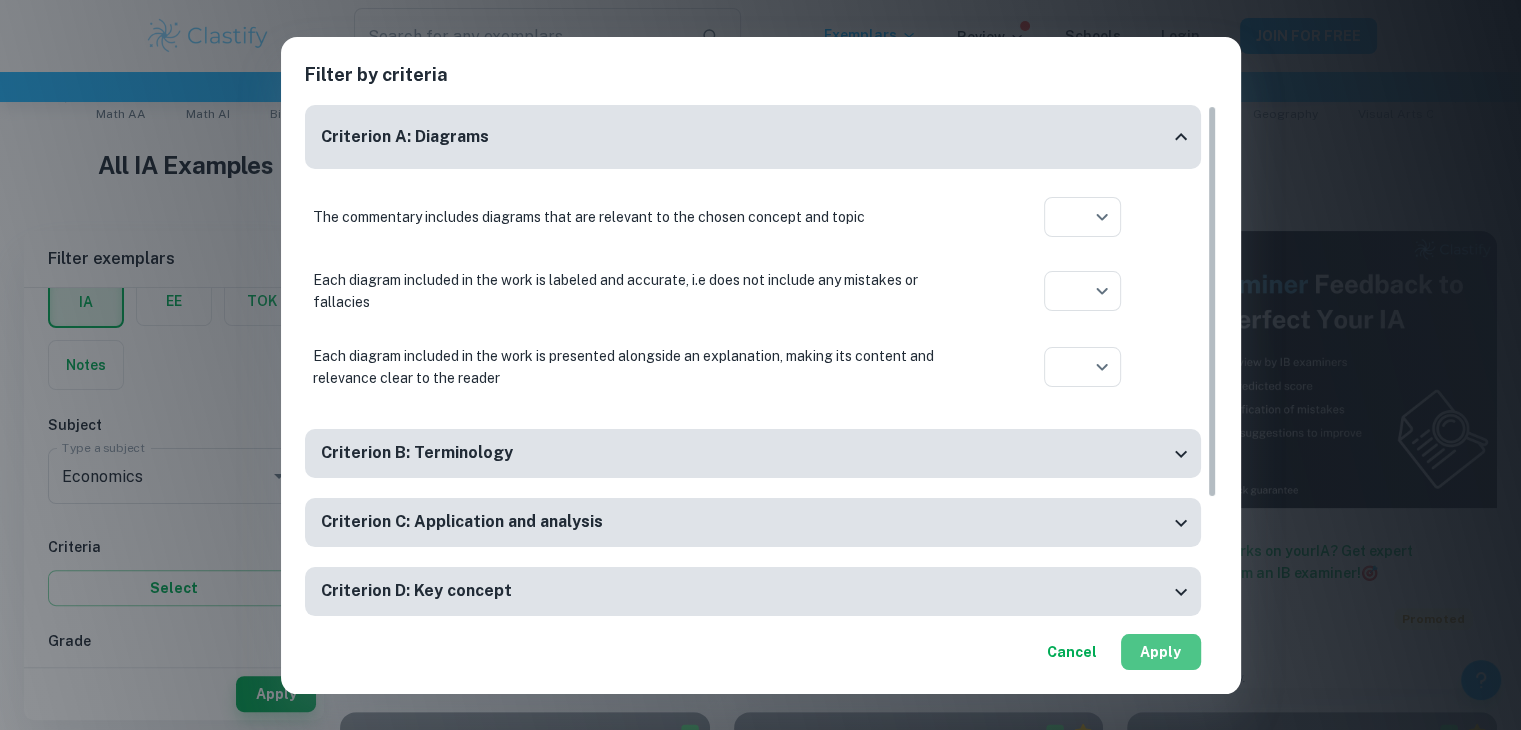 click on "Apply" at bounding box center (1161, 652) 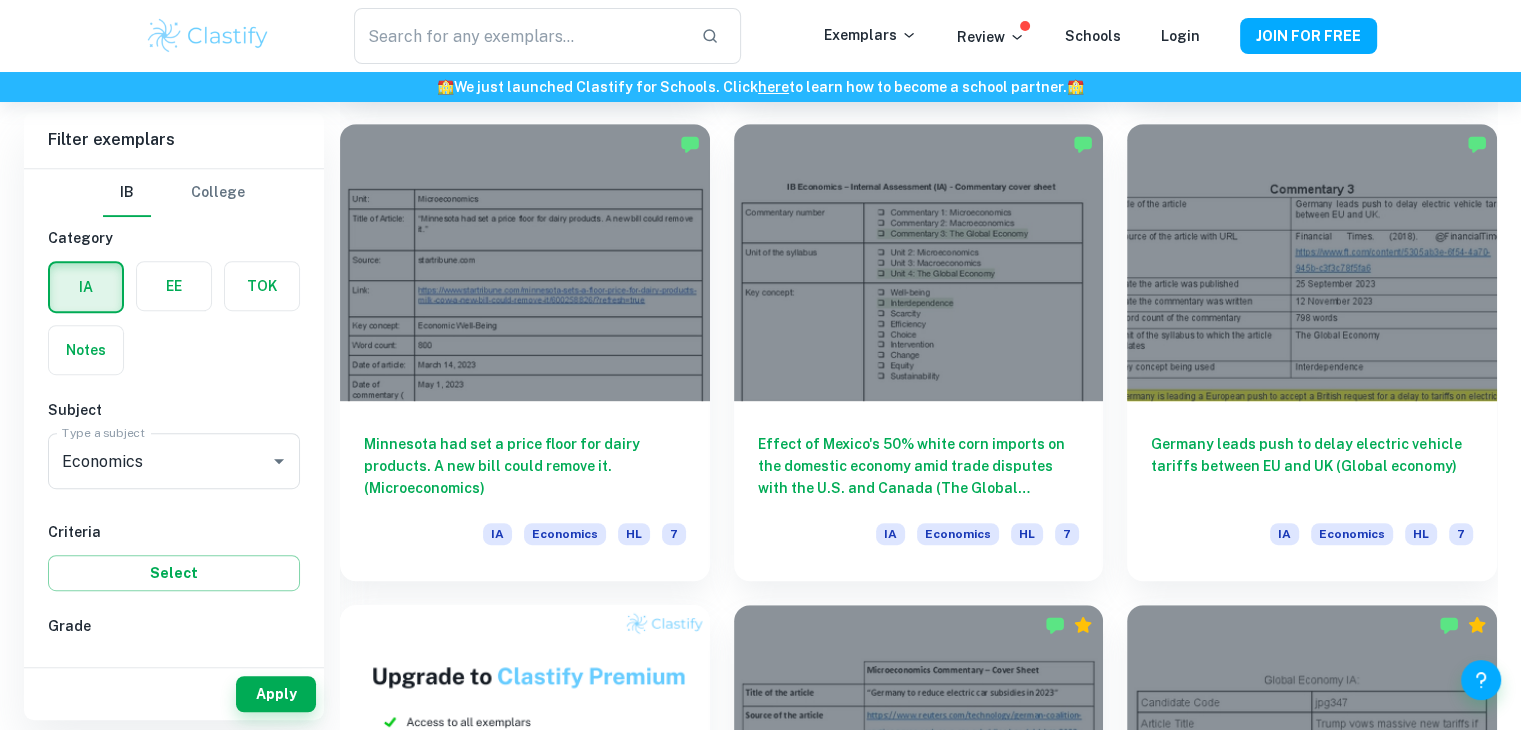 scroll, scrollTop: 1034, scrollLeft: 0, axis: vertical 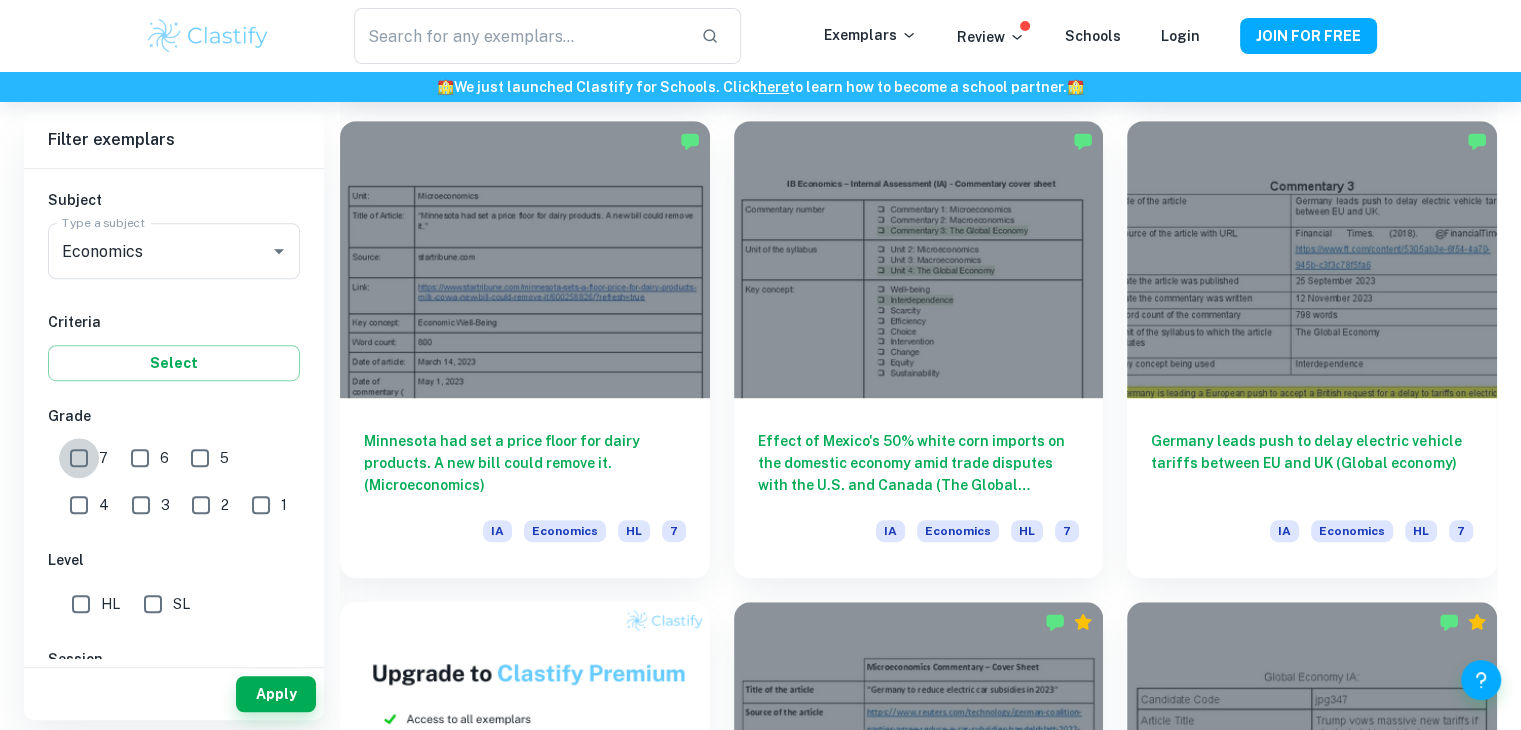 click on "7" at bounding box center [79, 458] 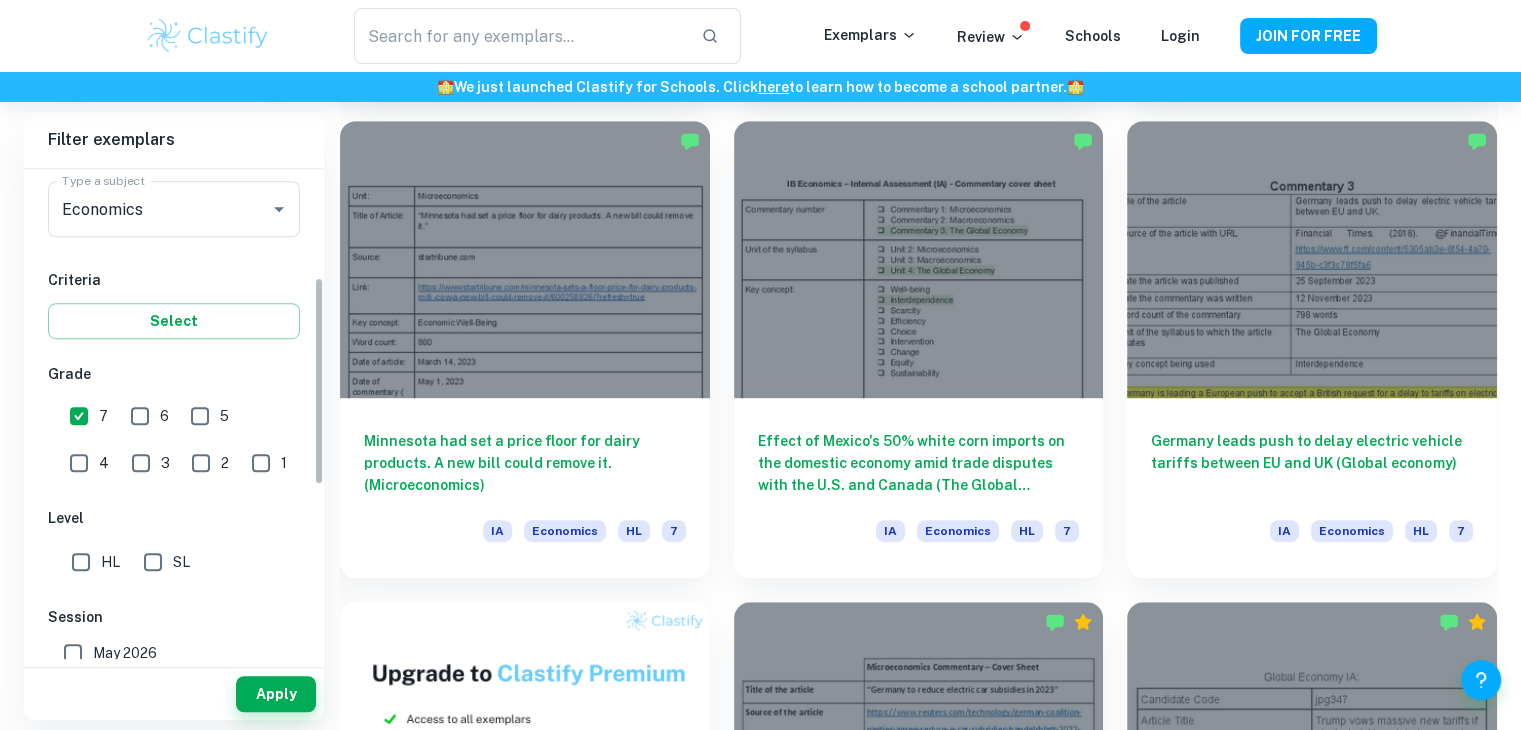 scroll, scrollTop: 255, scrollLeft: 0, axis: vertical 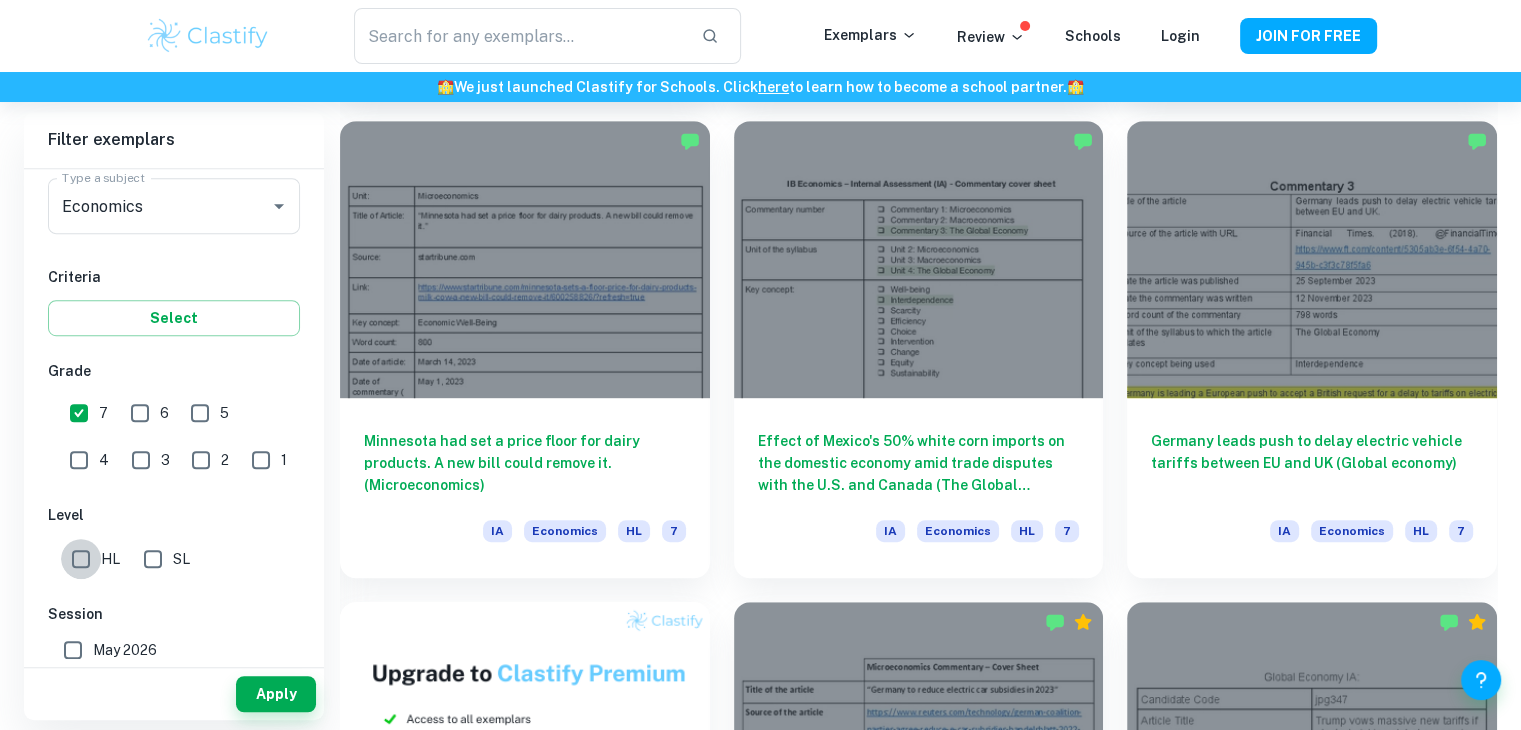 click on "HL" at bounding box center (81, 559) 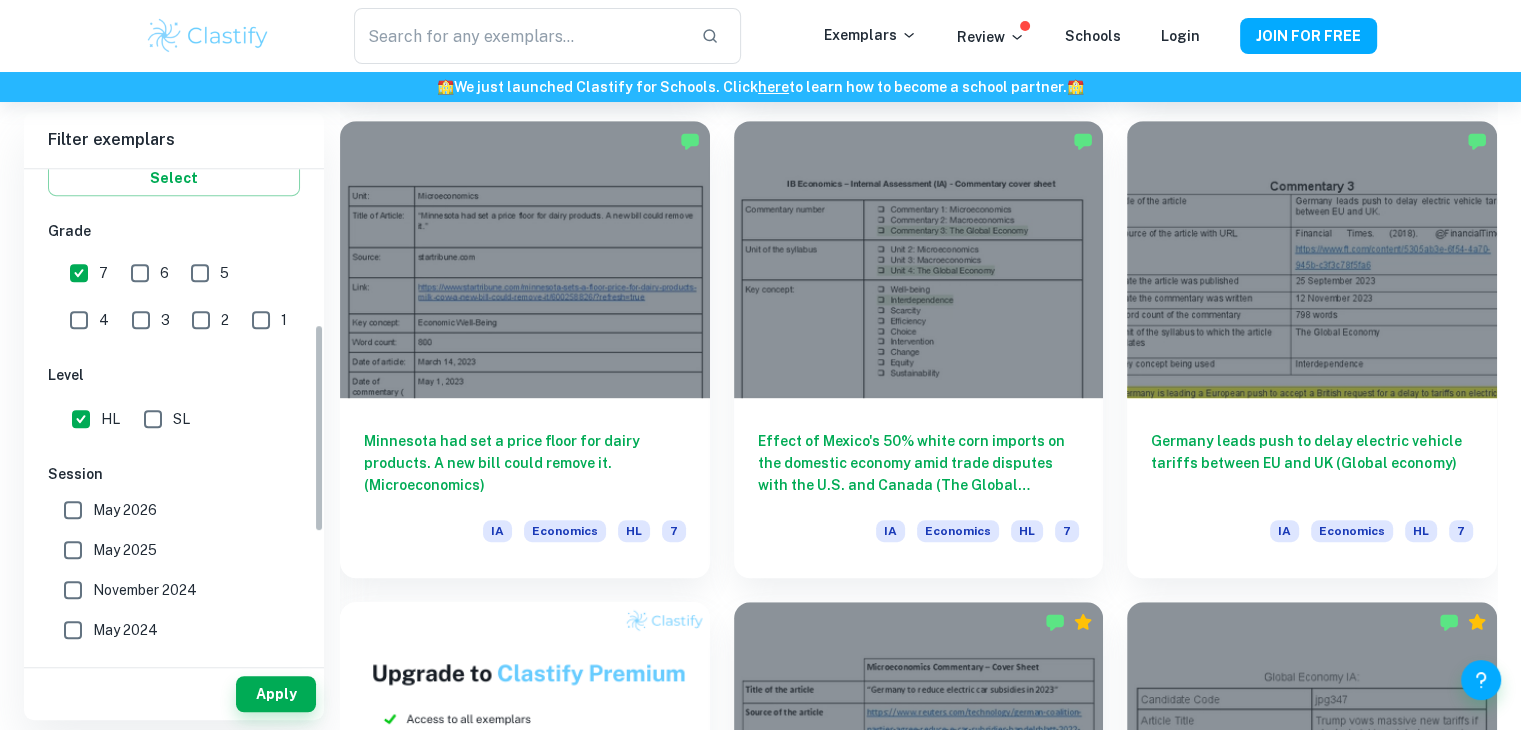scroll, scrollTop: 398, scrollLeft: 0, axis: vertical 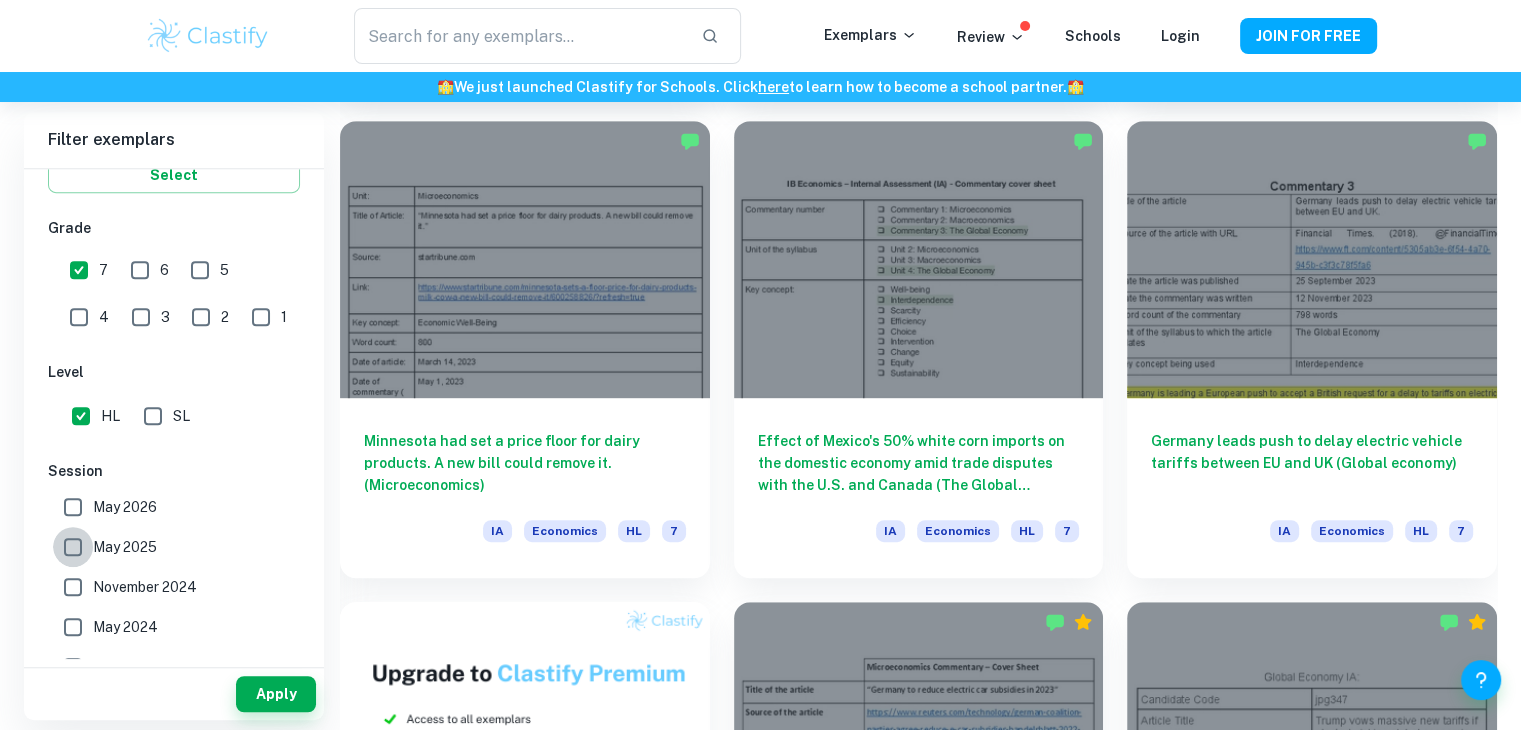 click on "May 2025" at bounding box center (73, 547) 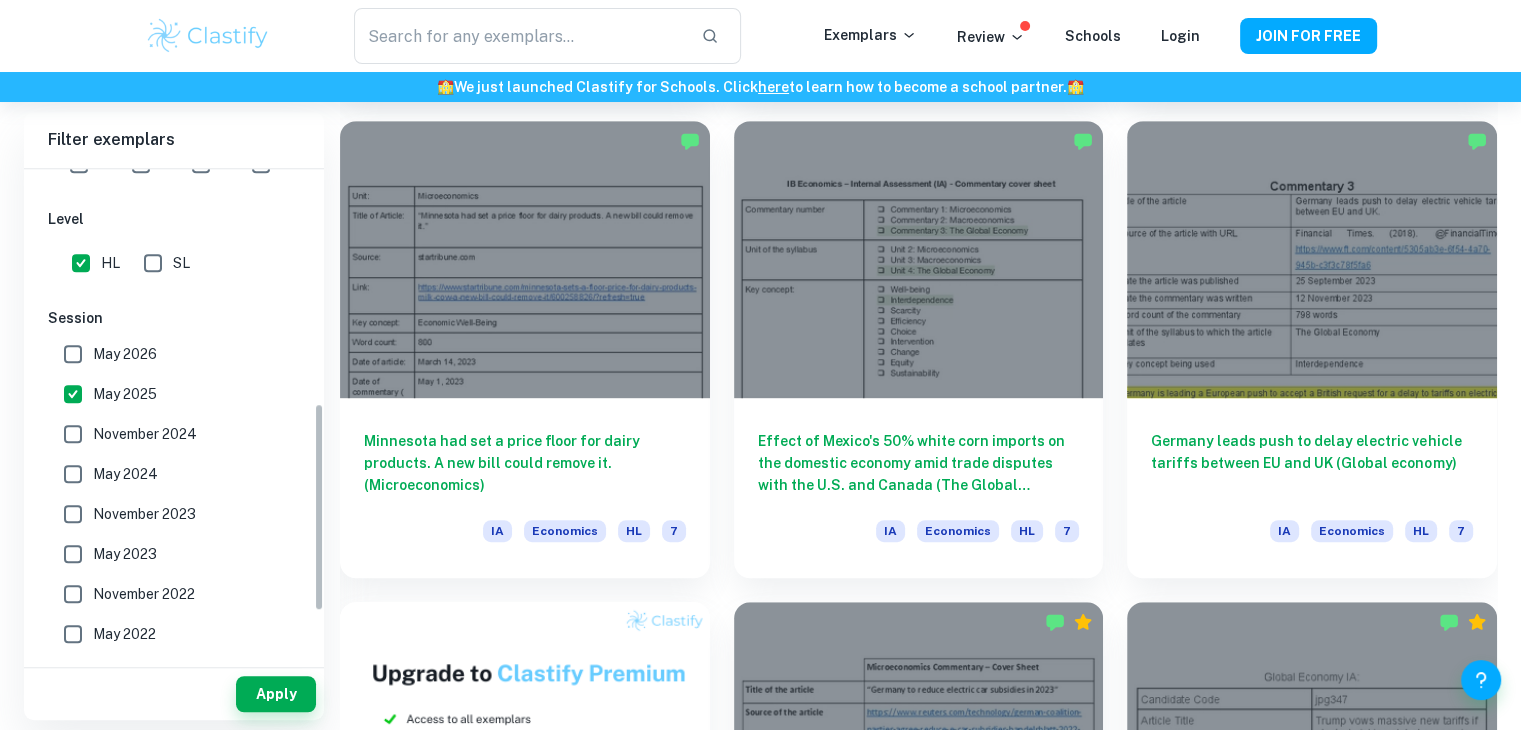 scroll, scrollTop: 664, scrollLeft: 0, axis: vertical 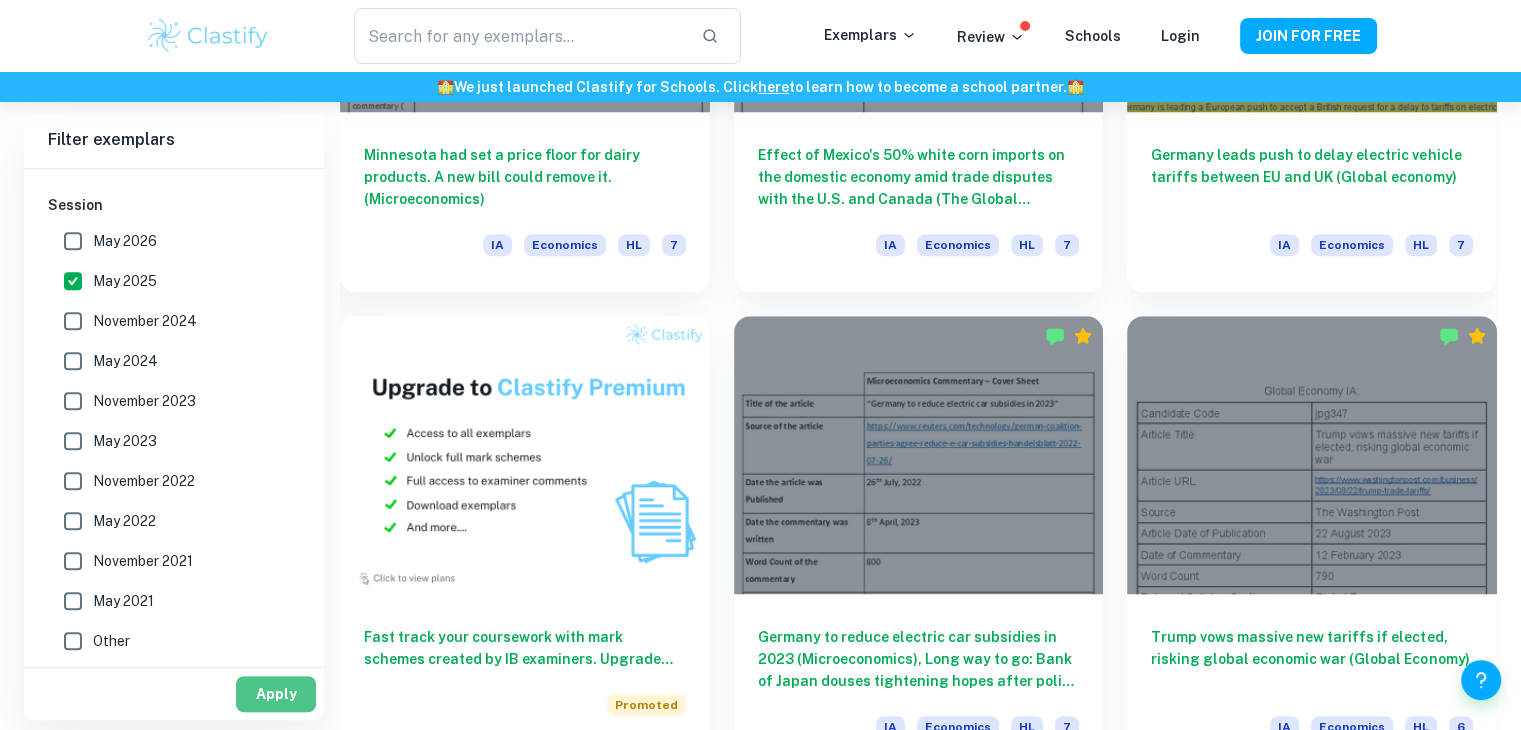 click on "Apply" at bounding box center (276, 694) 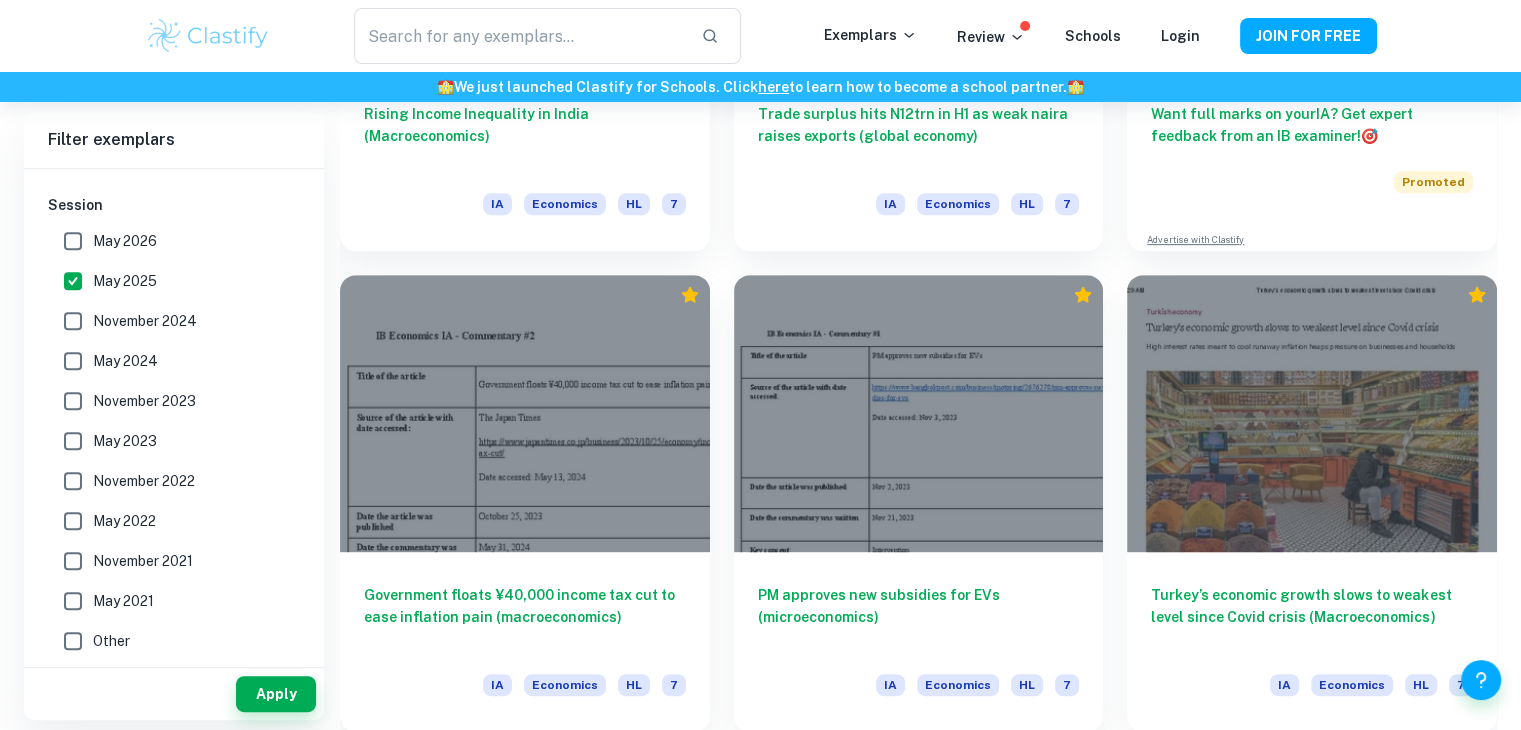 scroll, scrollTop: 891, scrollLeft: 0, axis: vertical 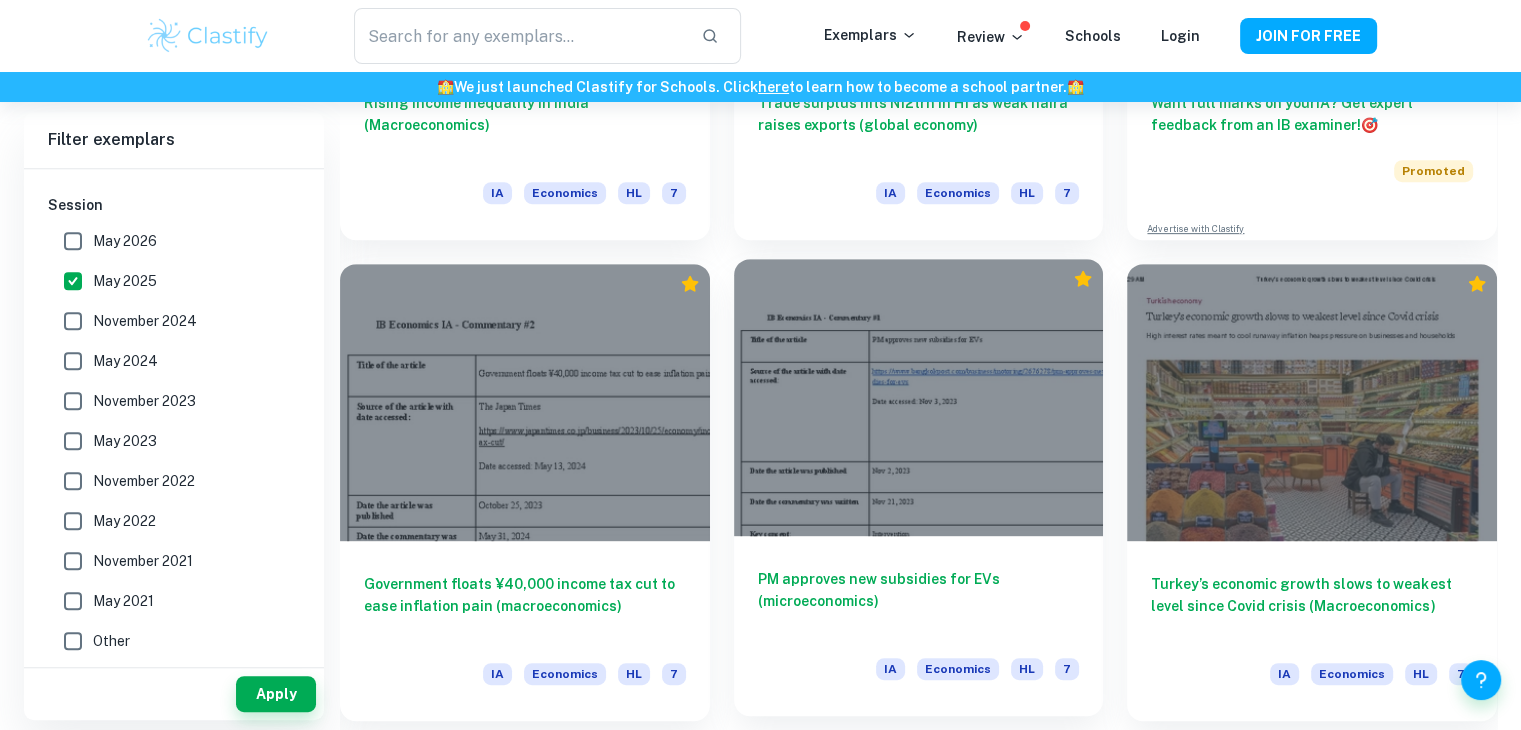 click on "PM approves new subsidies for EVs (microeconomics)" at bounding box center (919, 601) 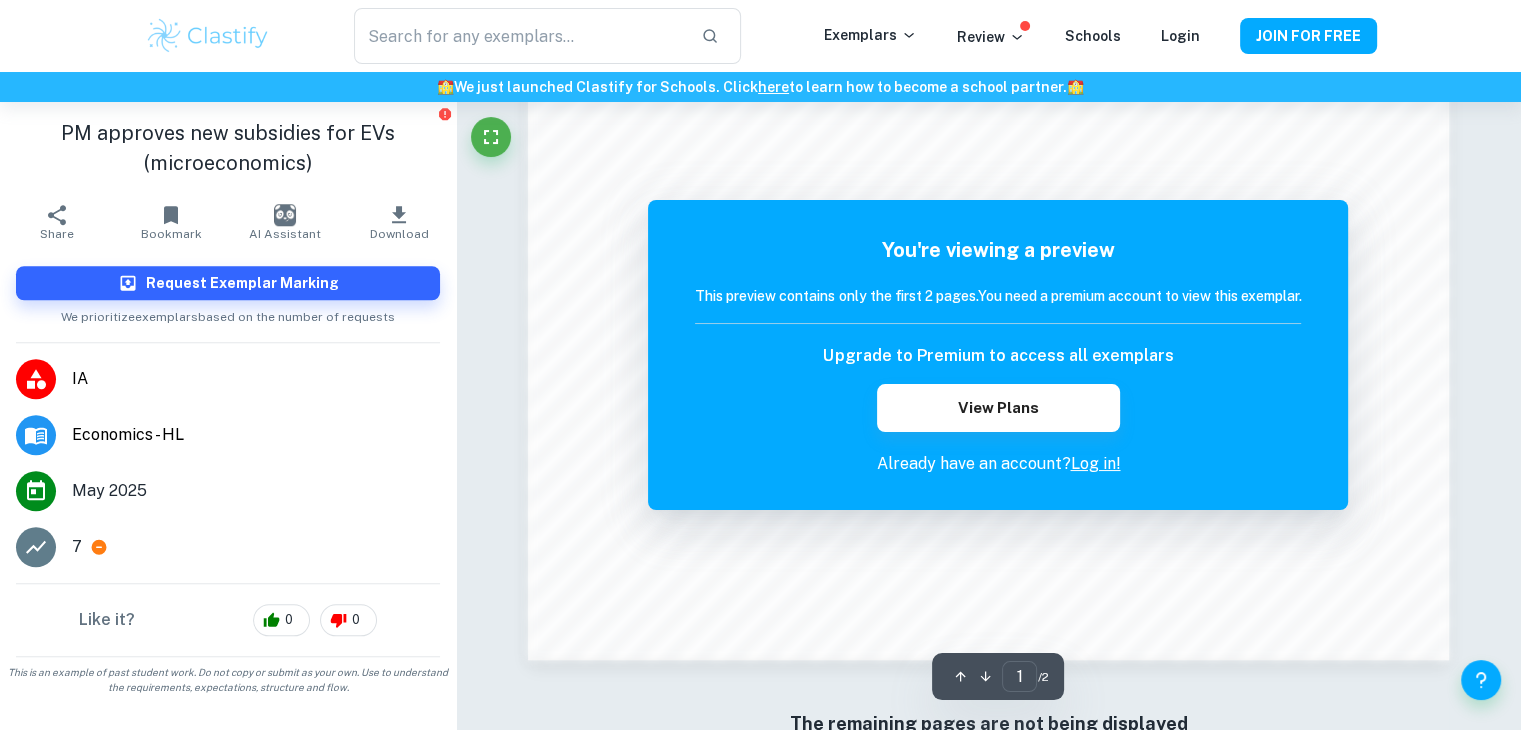 scroll, scrollTop: 1924, scrollLeft: 0, axis: vertical 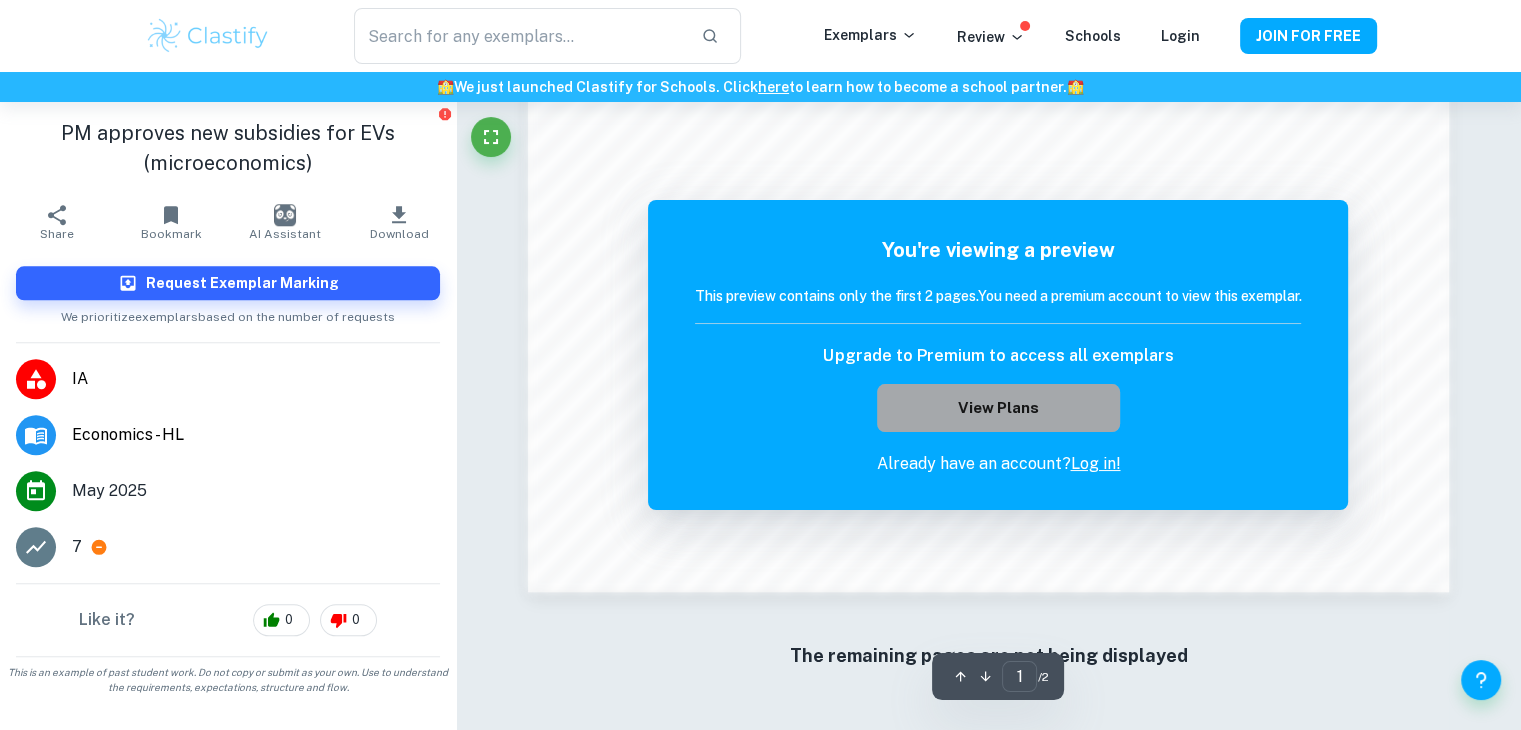 click on "View Plans" at bounding box center [998, 408] 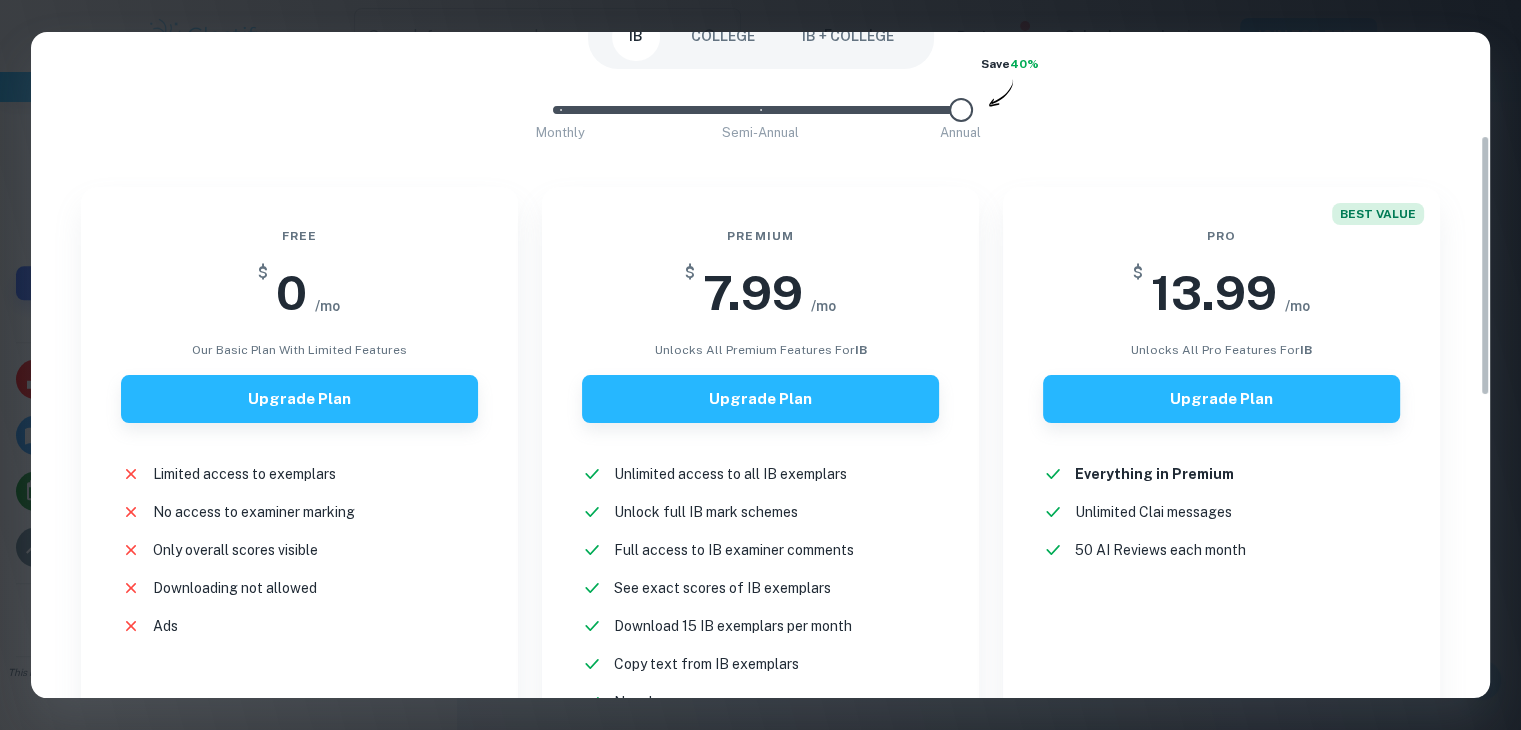 scroll, scrollTop: 260, scrollLeft: 0, axis: vertical 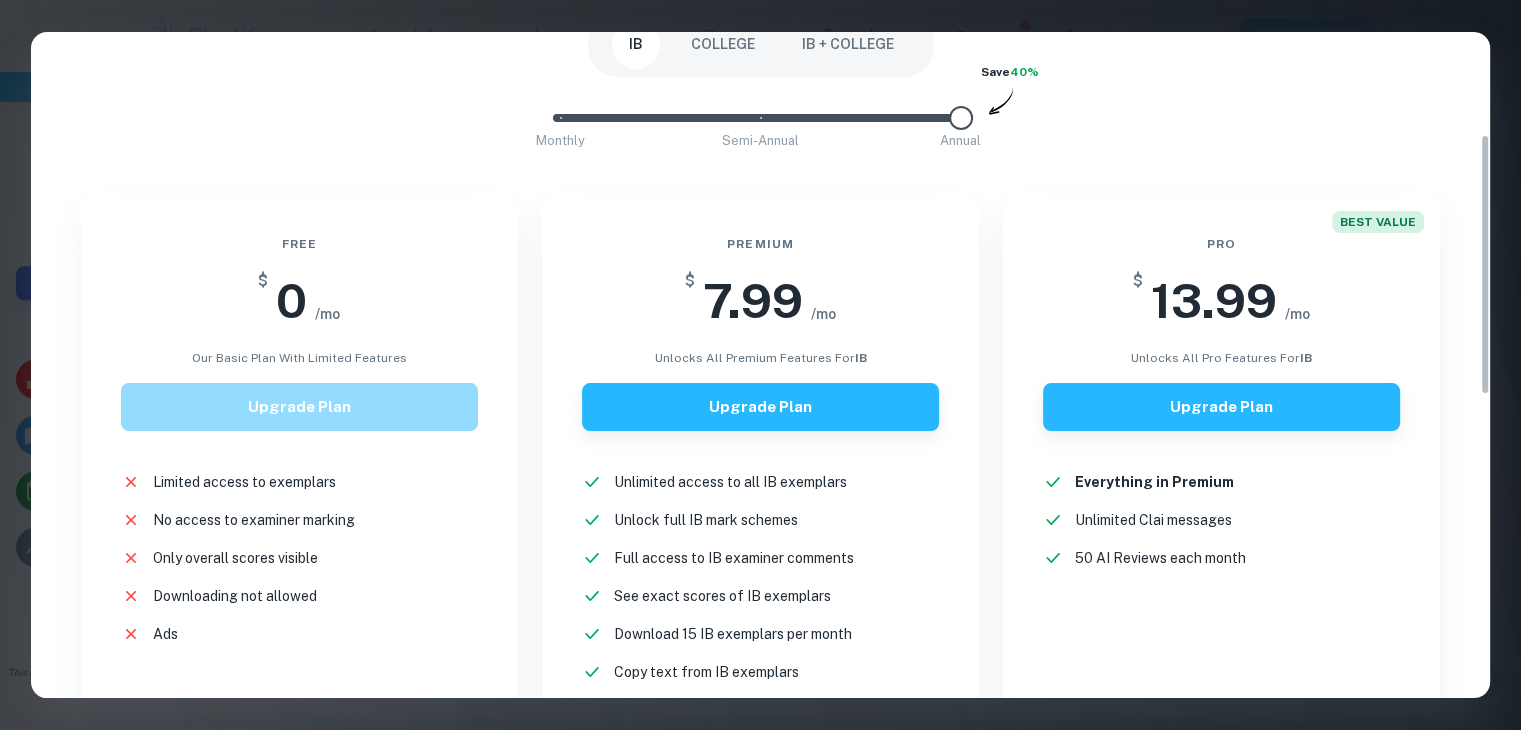 click on "Upgrade Plan" at bounding box center [299, 407] 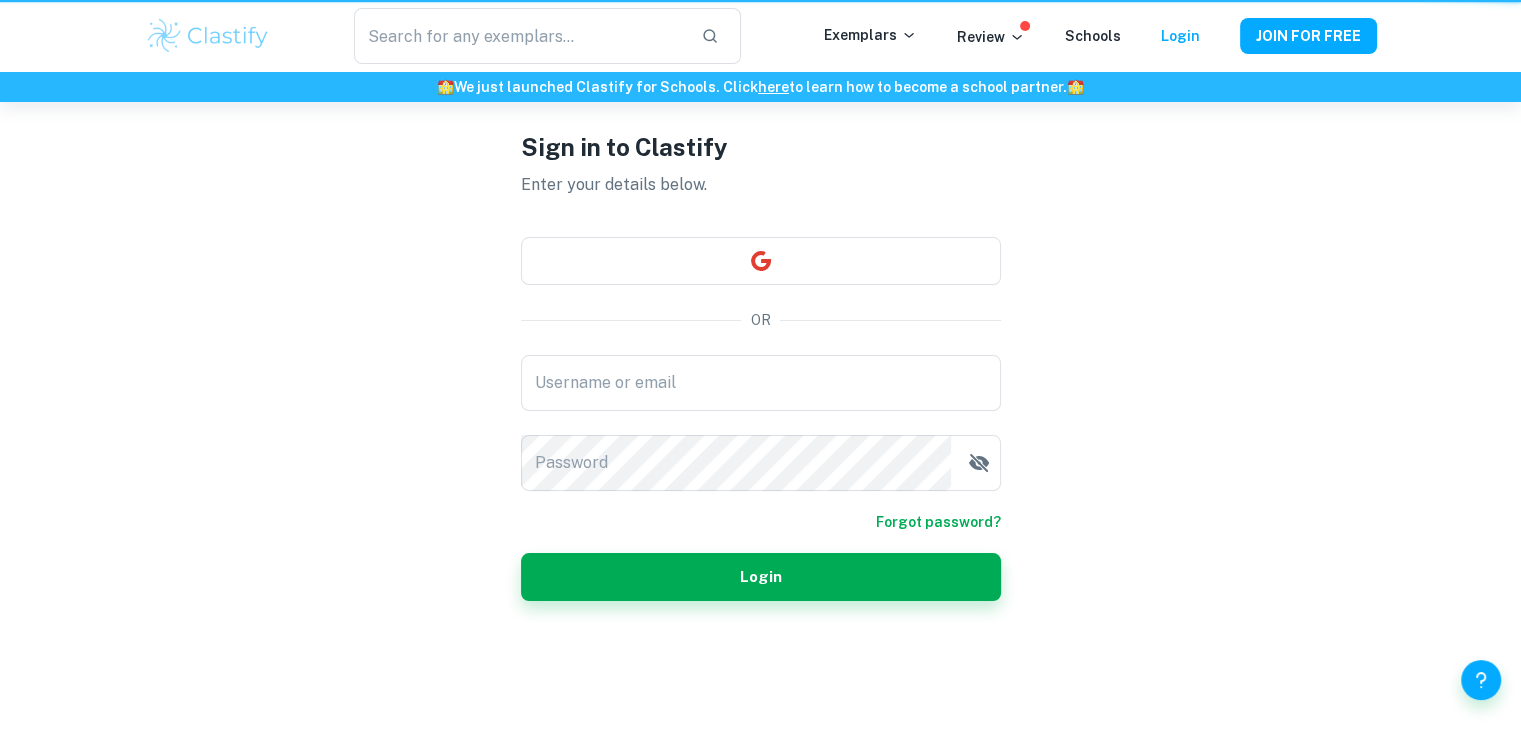 scroll, scrollTop: 0, scrollLeft: 0, axis: both 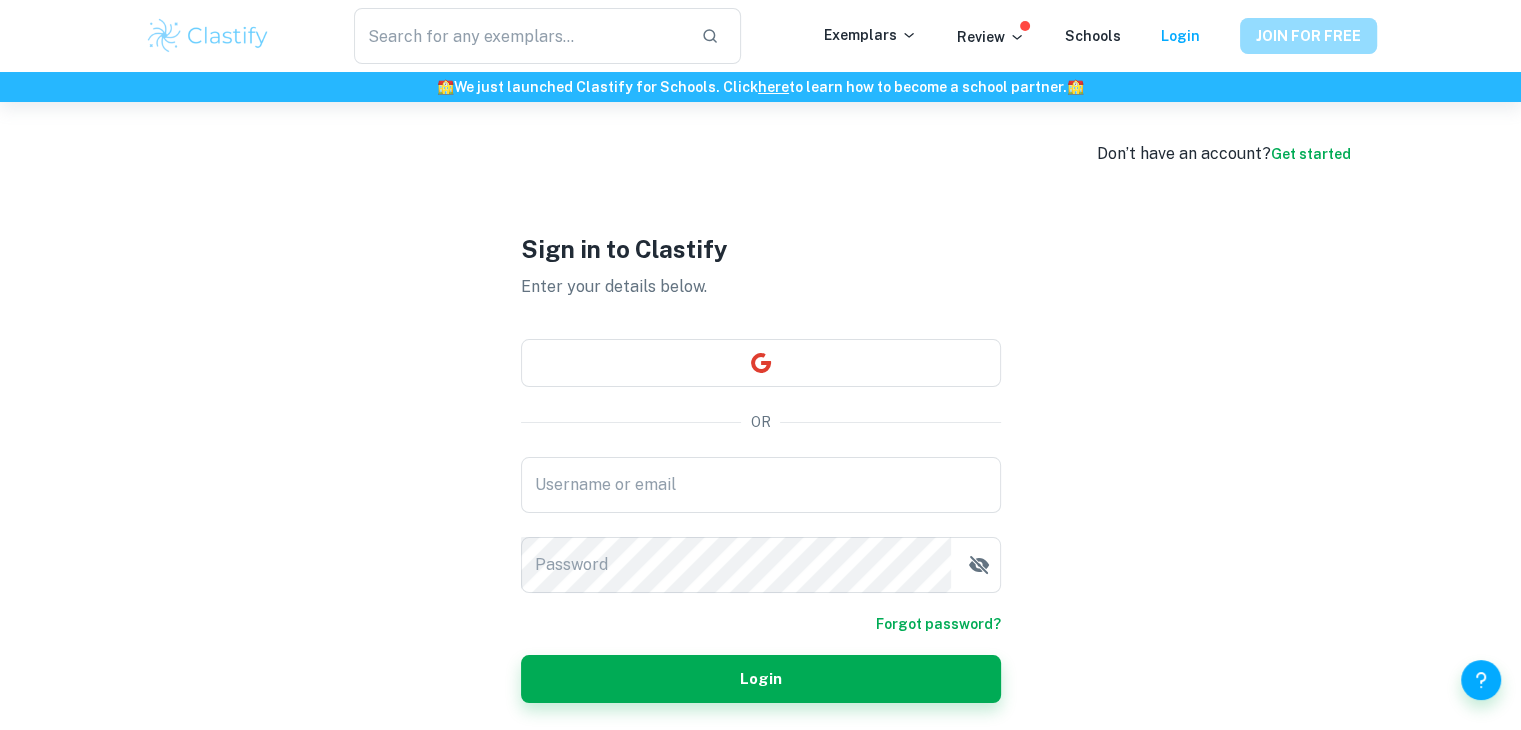 click on "JOIN FOR FREE" at bounding box center (1308, 36) 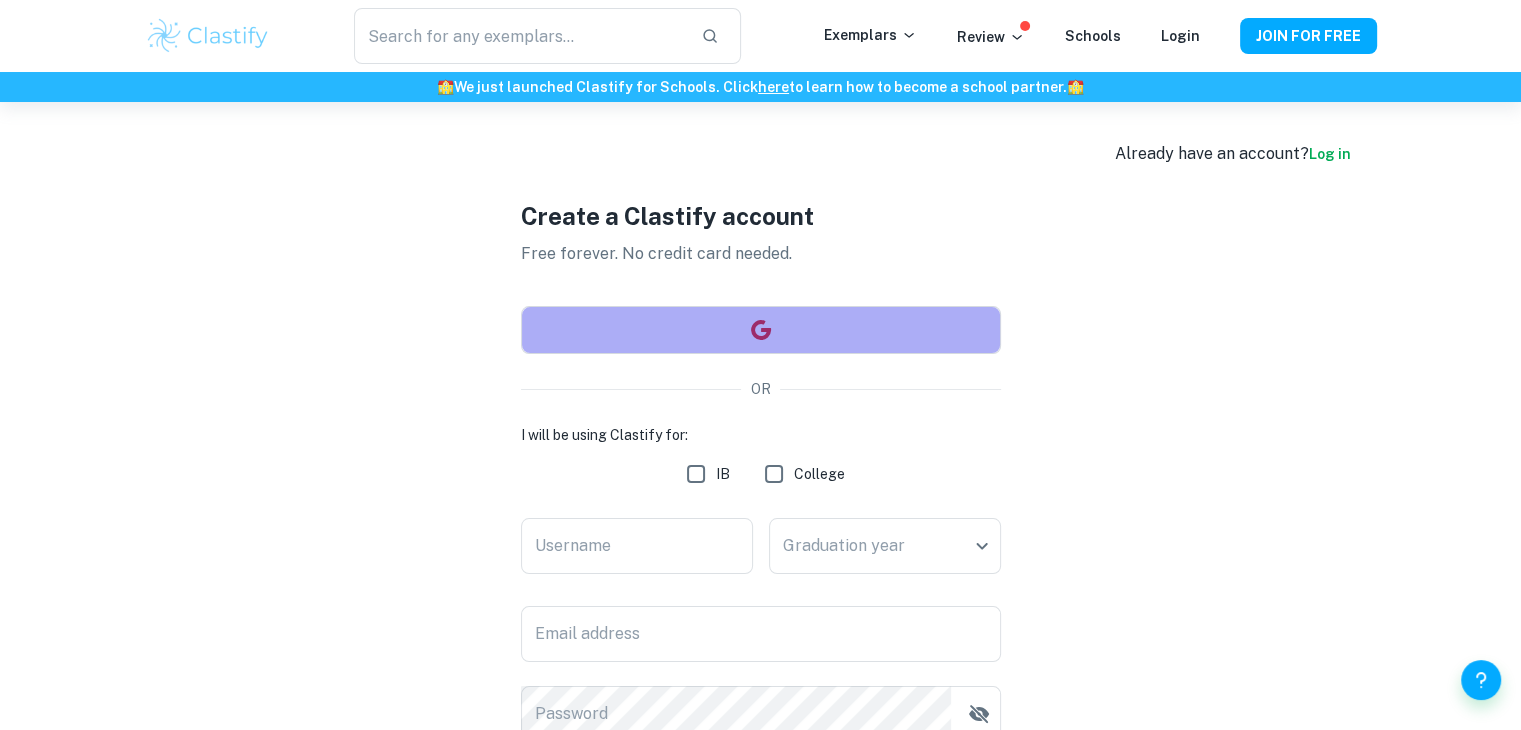 click 